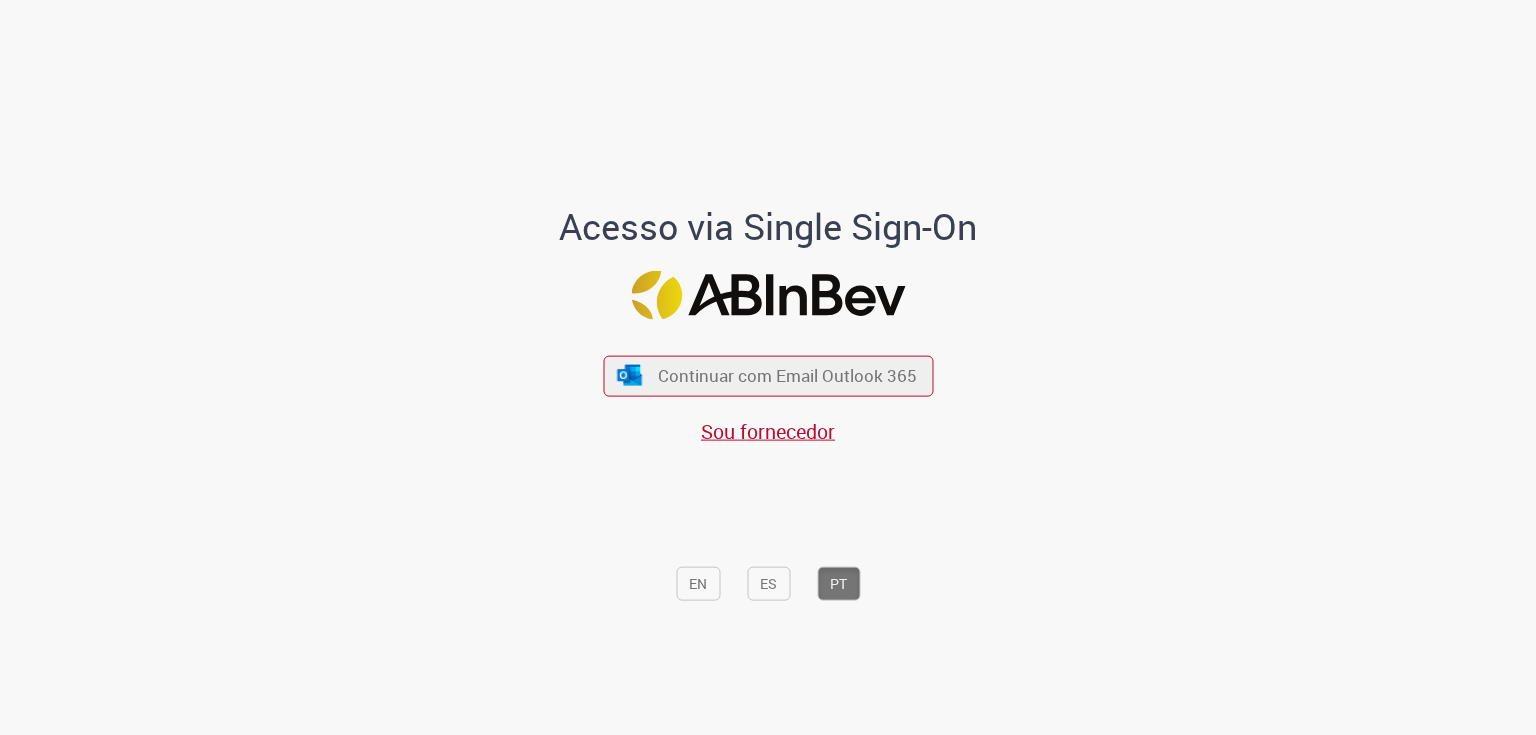scroll, scrollTop: 0, scrollLeft: 0, axis: both 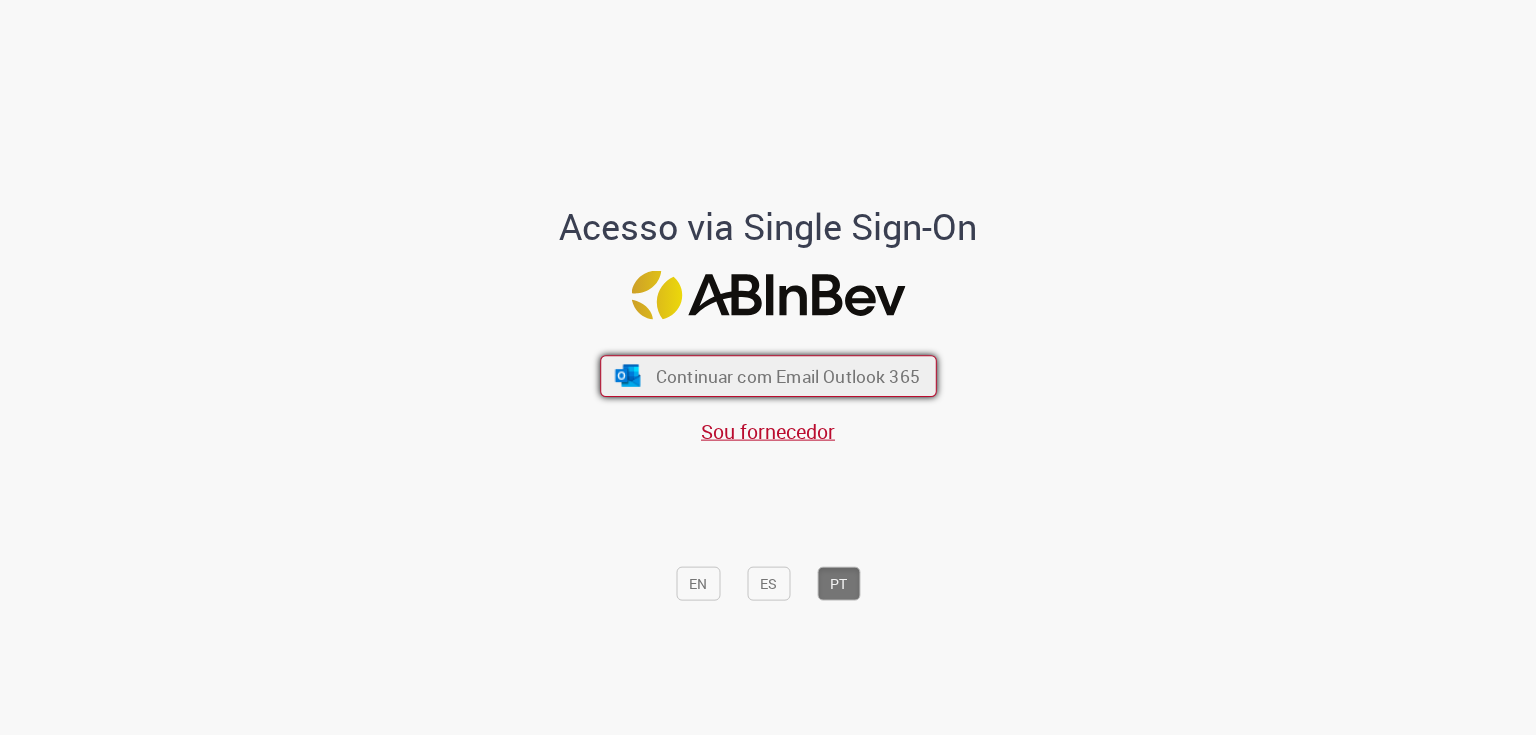 click on "Continuar com Email Outlook 365" at bounding box center [768, 376] 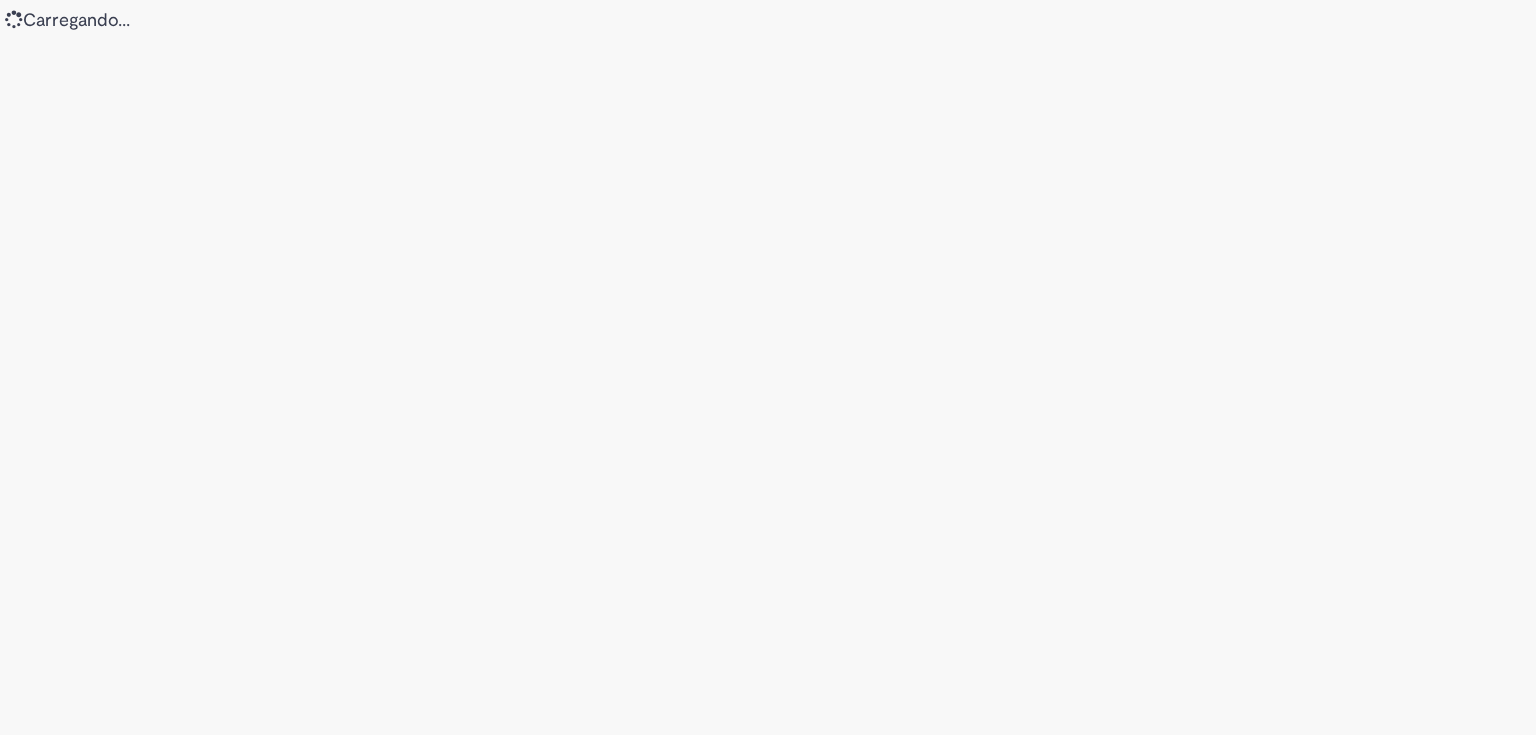 scroll, scrollTop: 0, scrollLeft: 0, axis: both 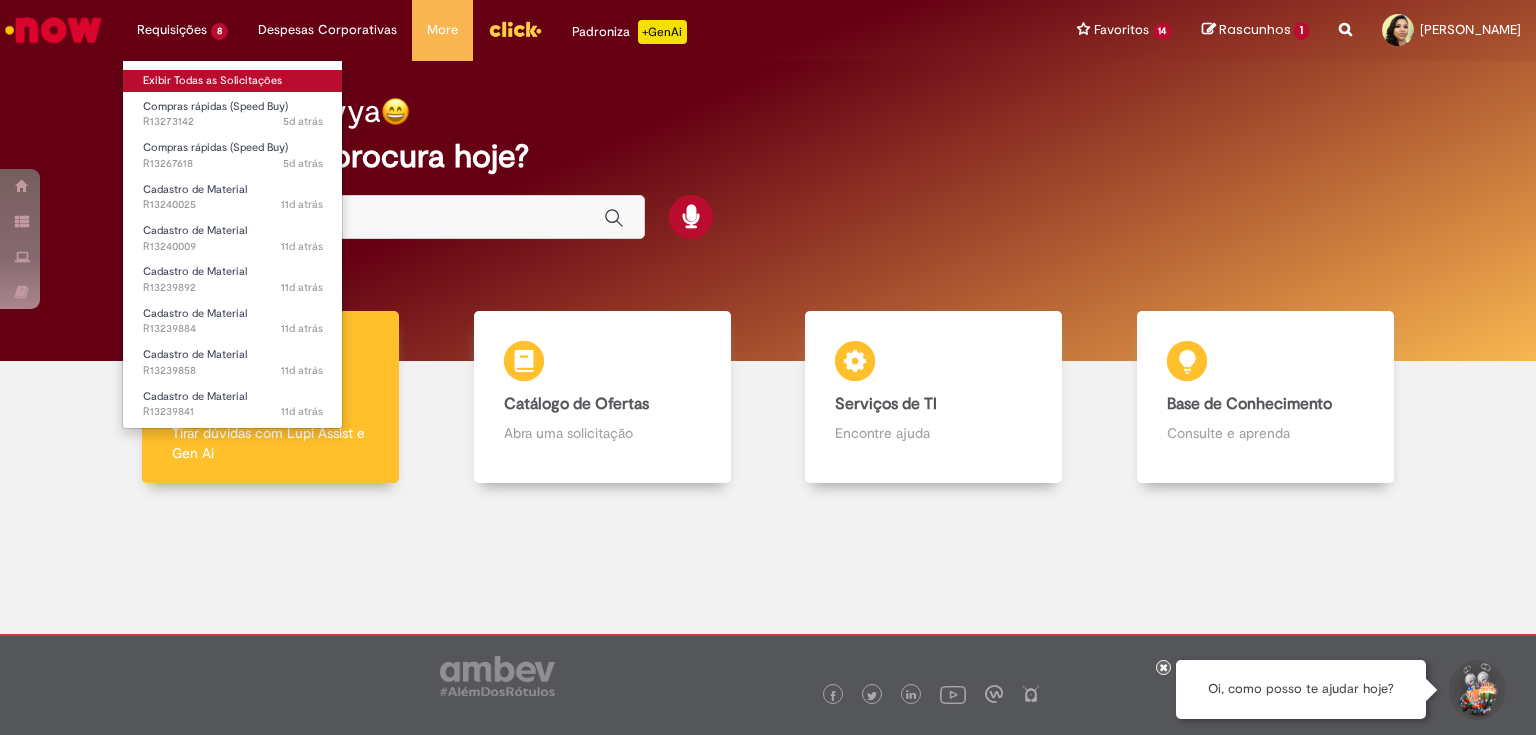 click on "Exibir Todas as Solicitações" at bounding box center (233, 81) 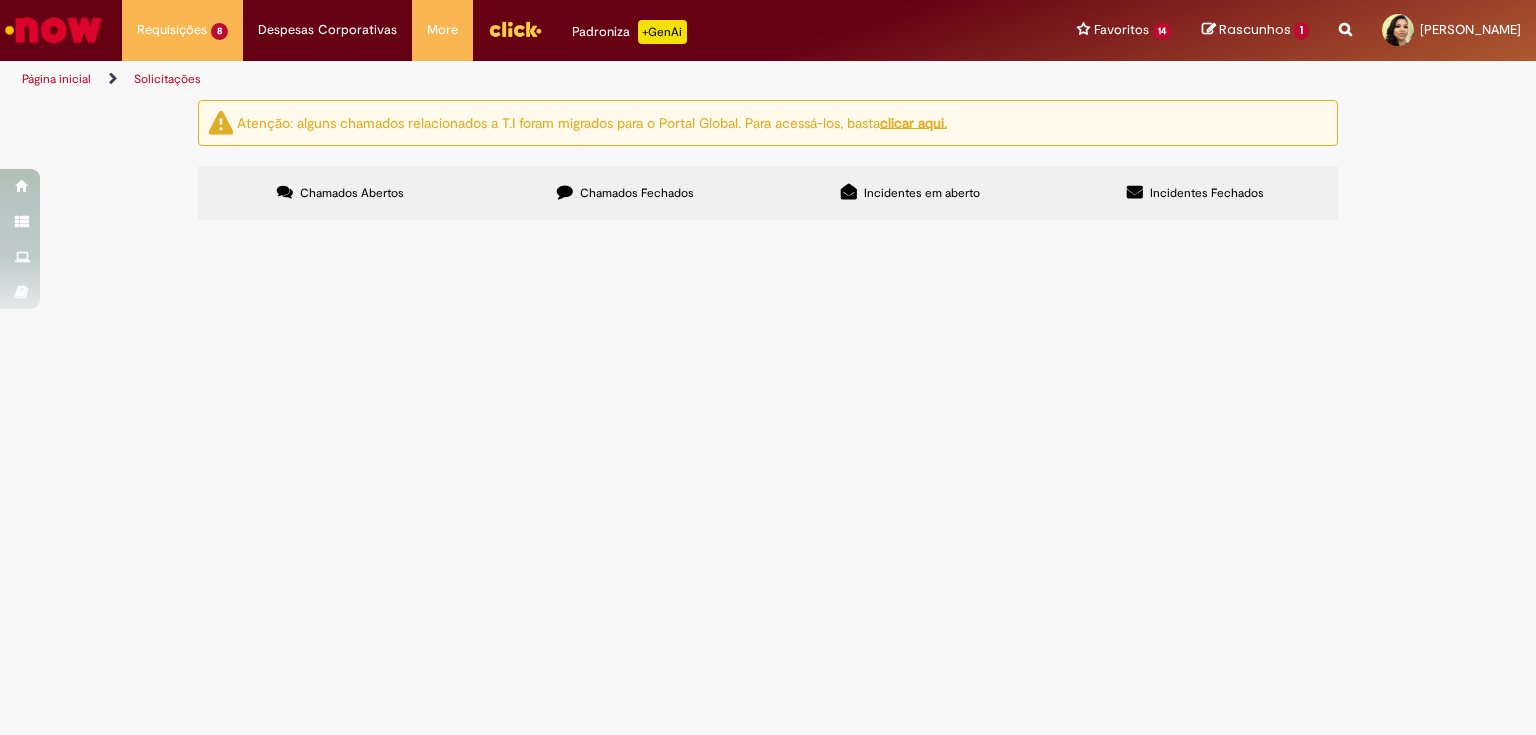 click on "Chamados Fechados" at bounding box center (637, 193) 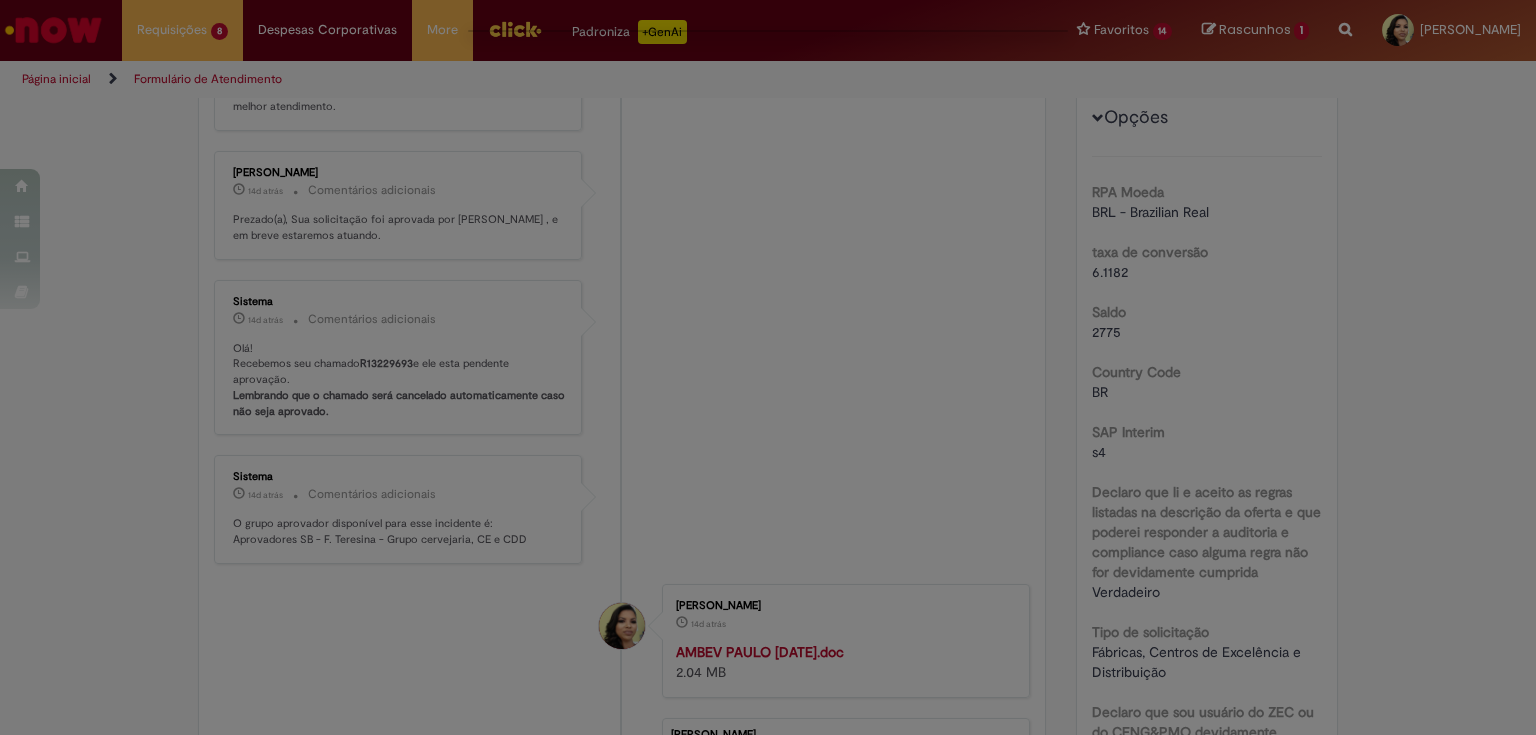scroll, scrollTop: 0, scrollLeft: 0, axis: both 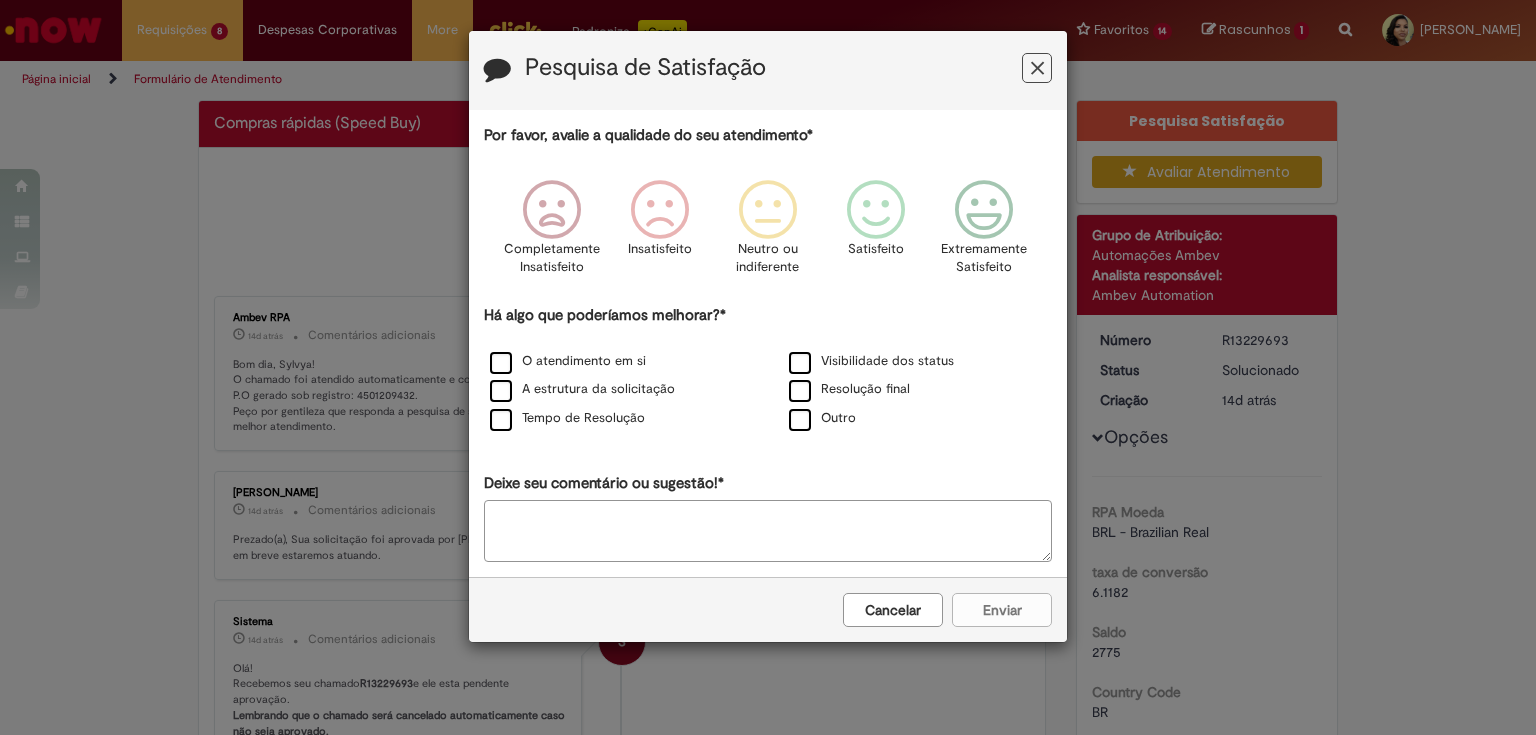 drag, startPoint x: 1037, startPoint y: 64, endPoint x: 1041, endPoint y: 78, distance: 14.56022 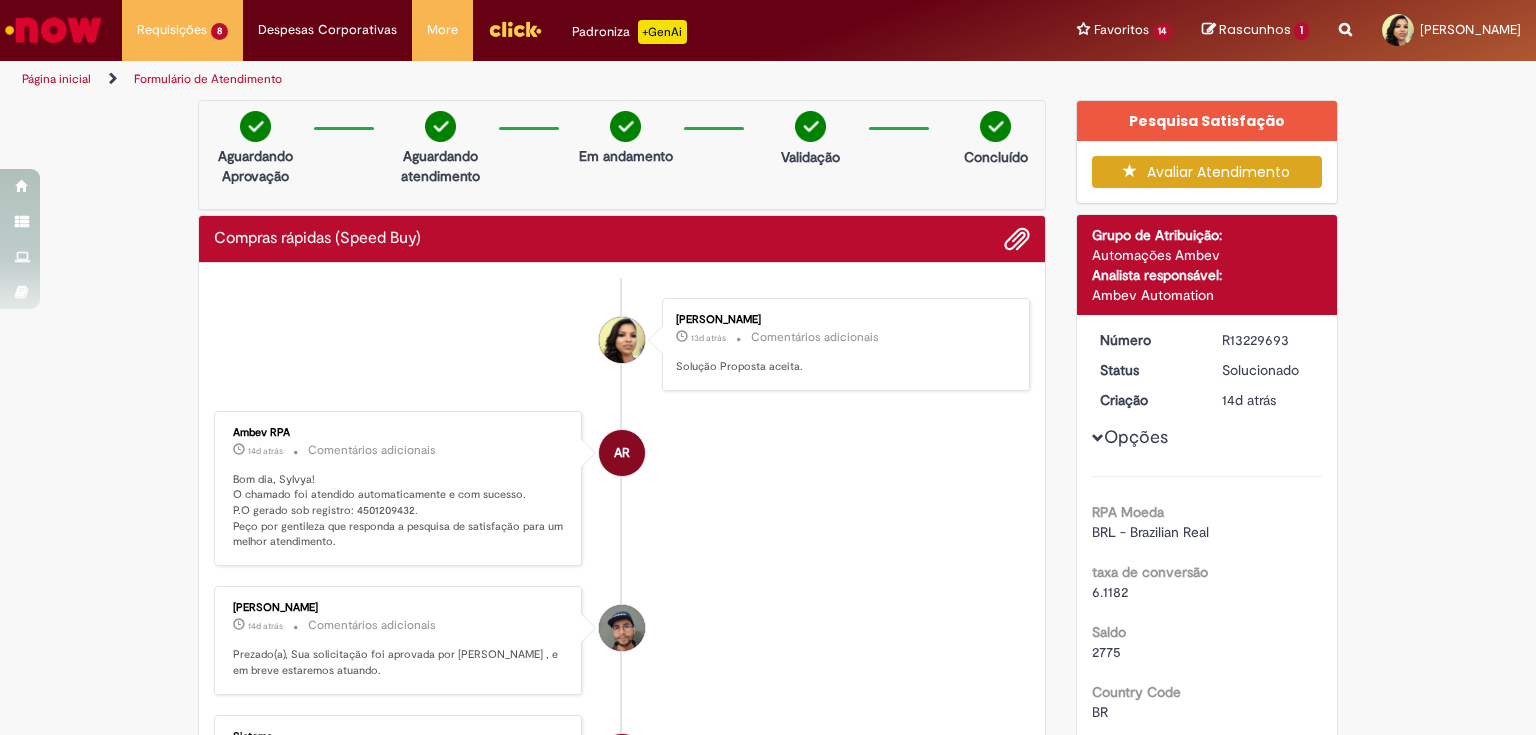 scroll, scrollTop: 160, scrollLeft: 0, axis: vertical 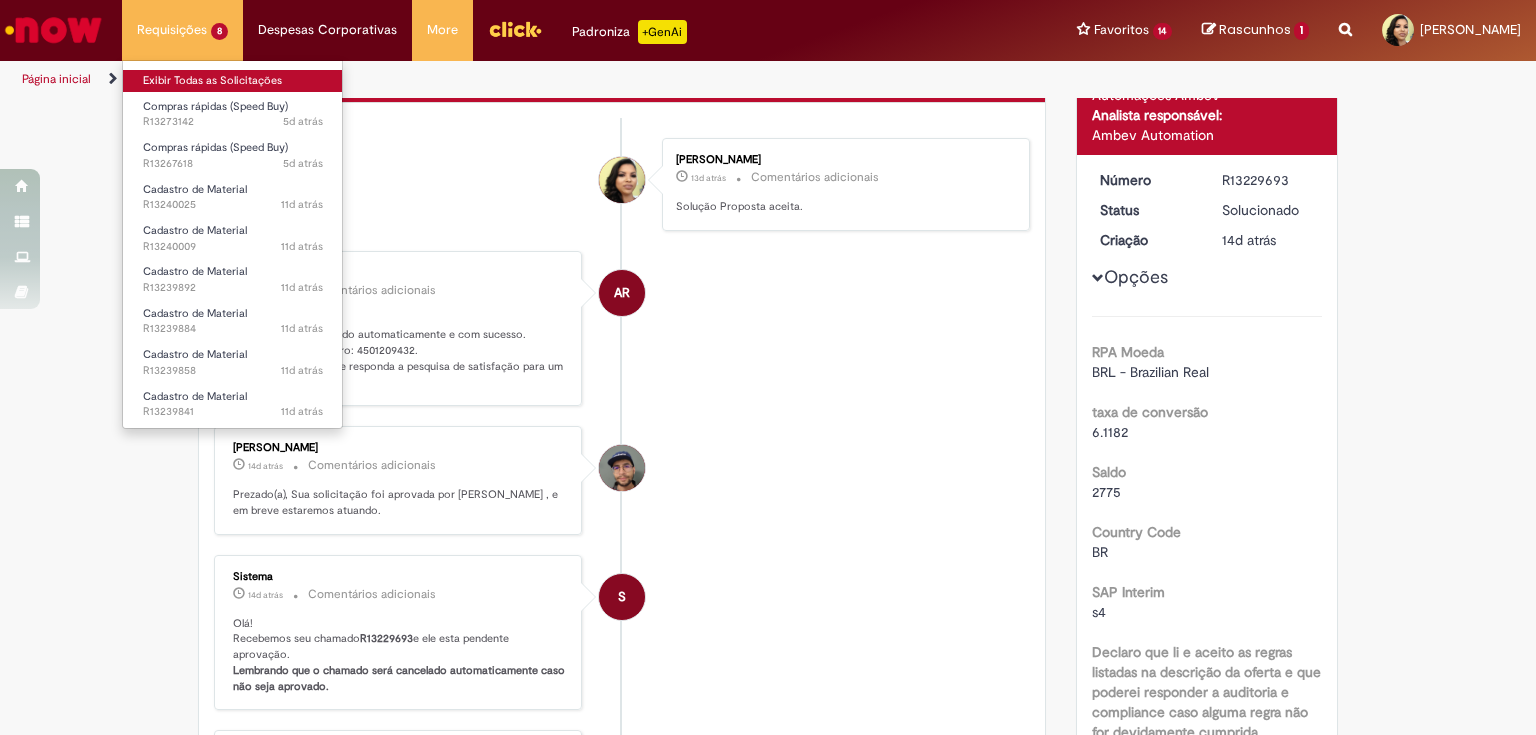 click on "Exibir Todas as Solicitações" at bounding box center (233, 81) 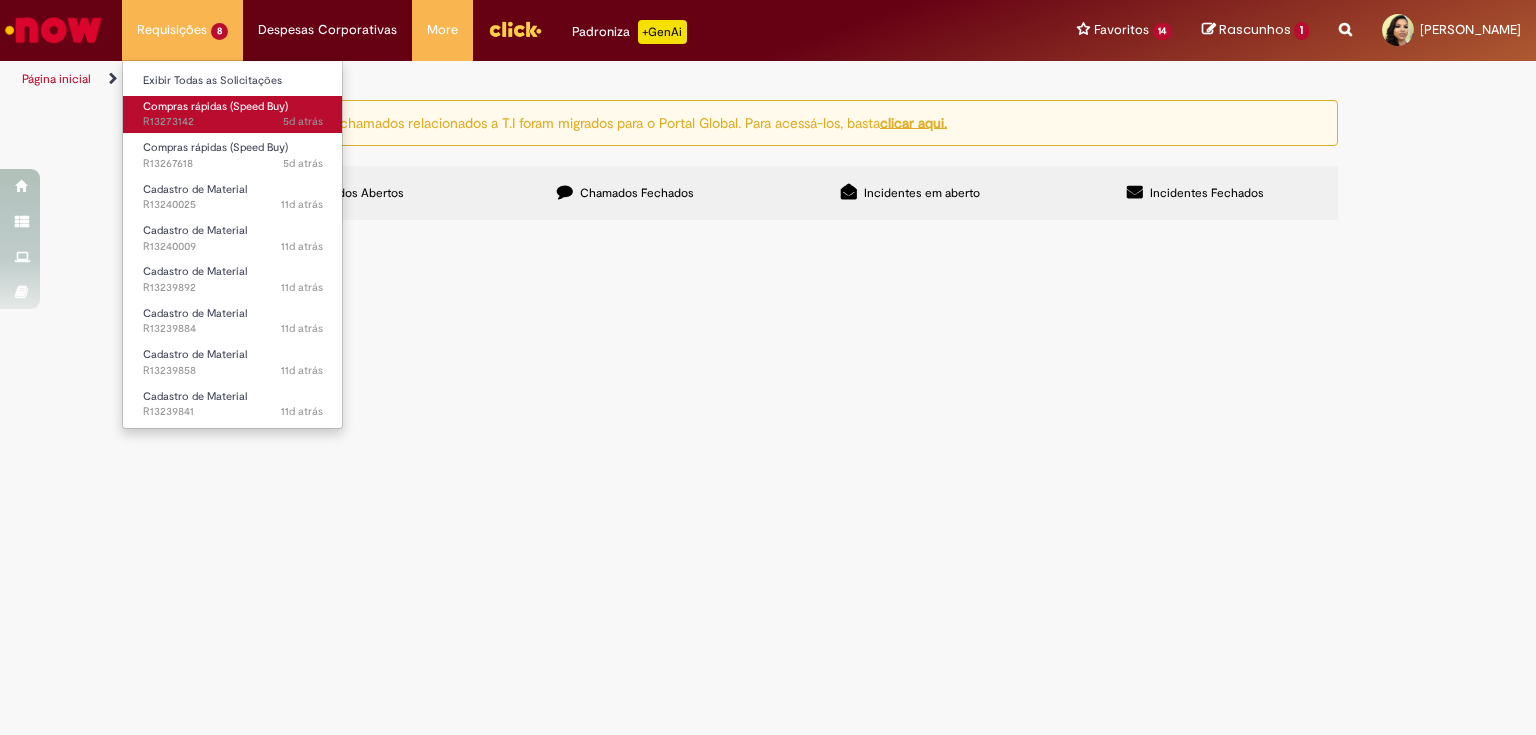 scroll, scrollTop: 0, scrollLeft: 0, axis: both 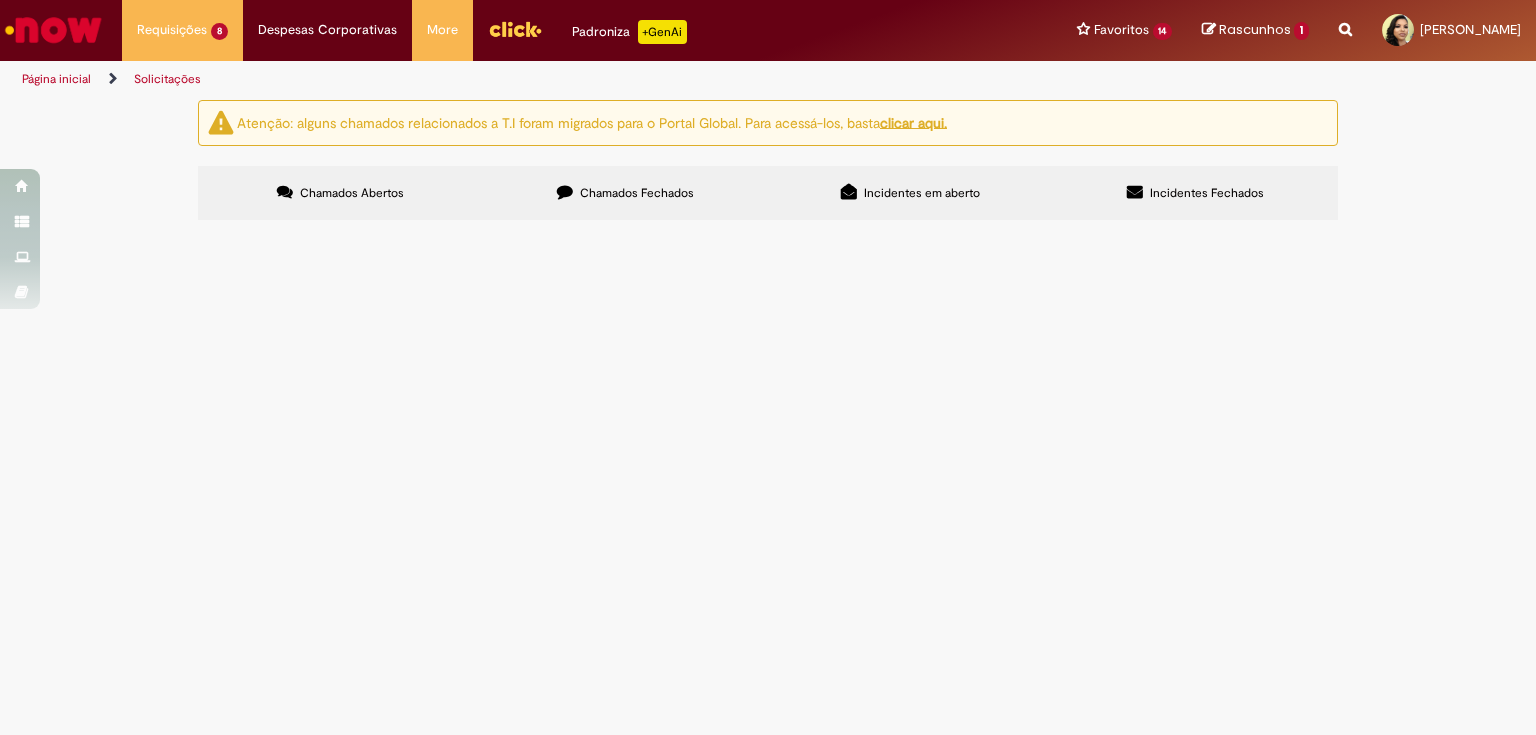 click on "Chamados Fechados" at bounding box center [625, 193] 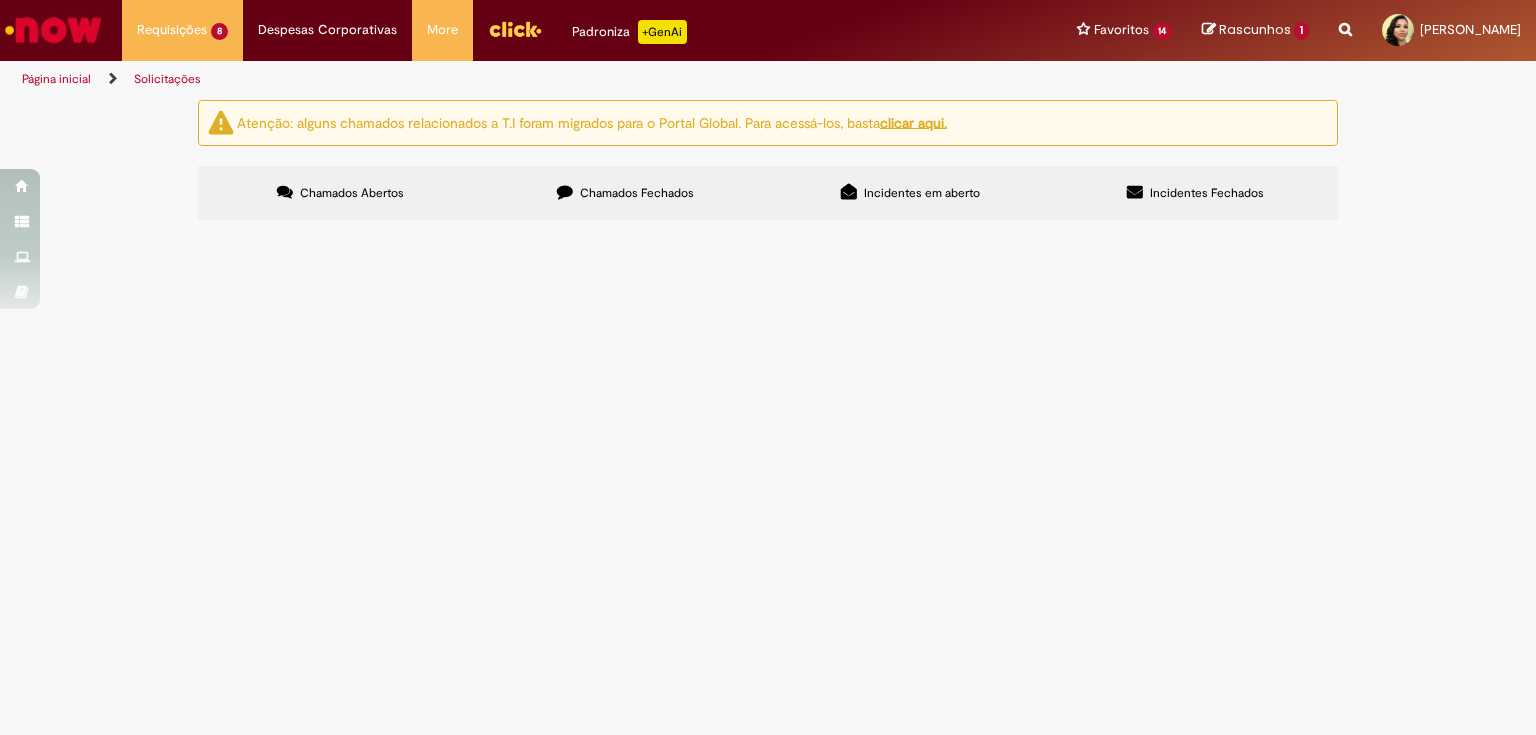 scroll, scrollTop: 400, scrollLeft: 0, axis: vertical 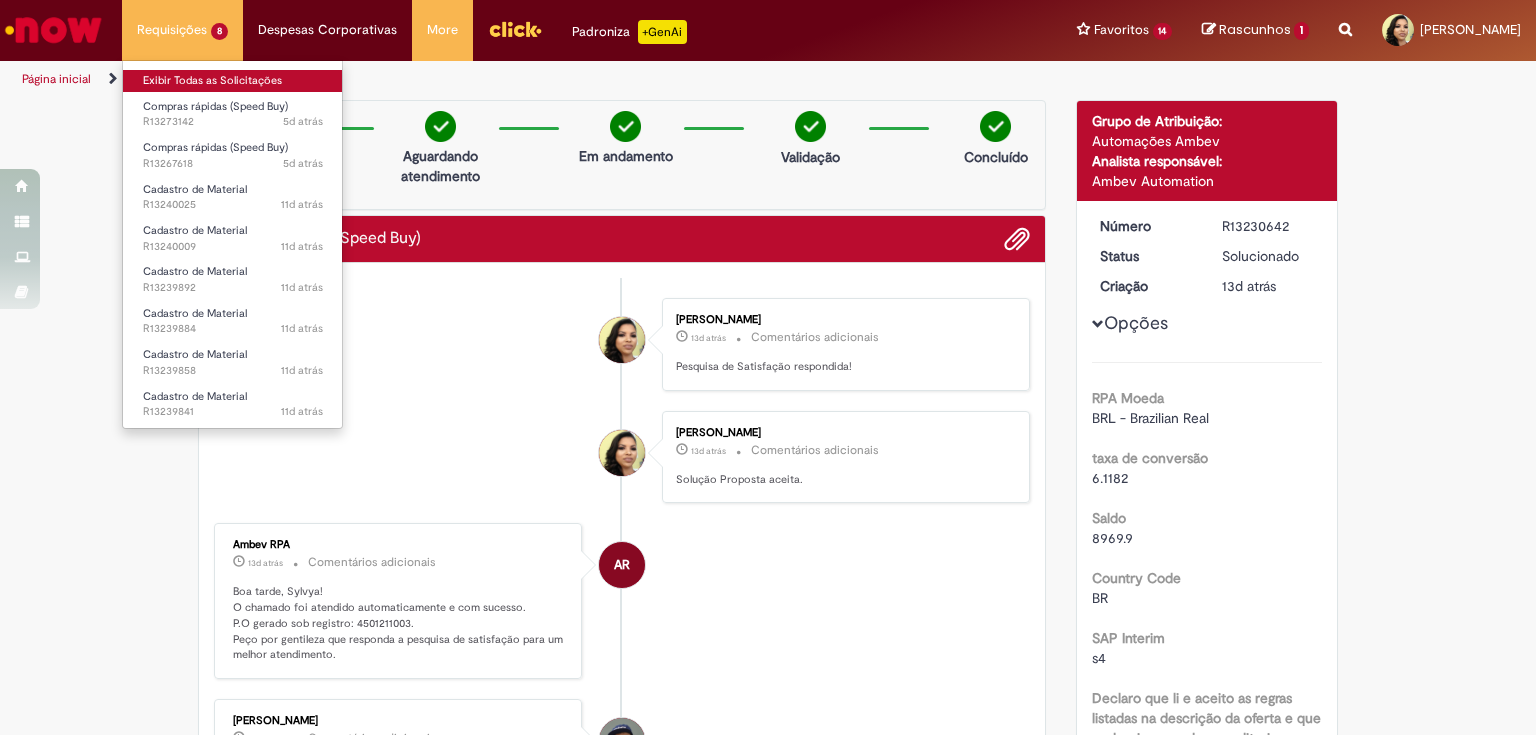 click on "Exibir Todas as Solicitações" at bounding box center (233, 81) 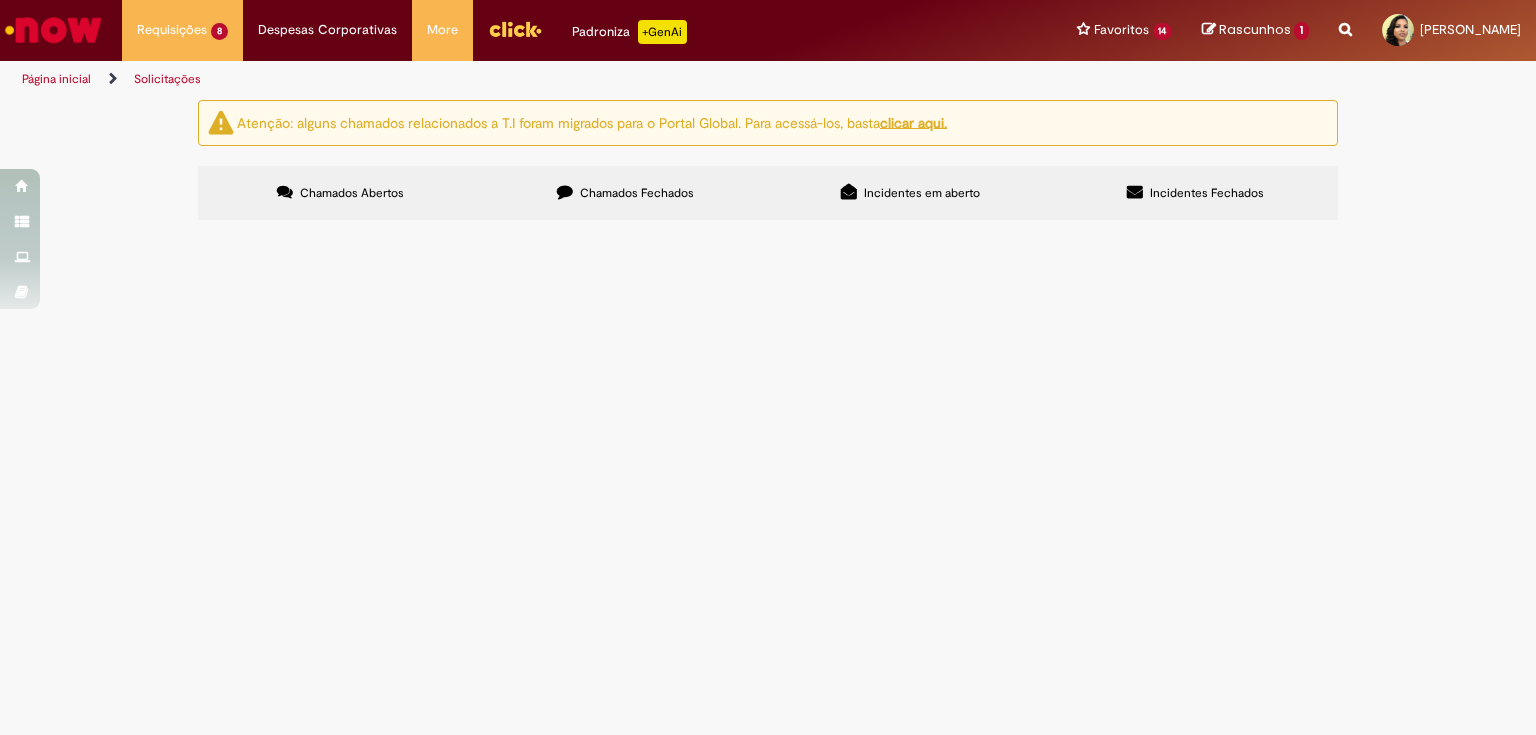 click on "Chamados Fechados" at bounding box center [637, 193] 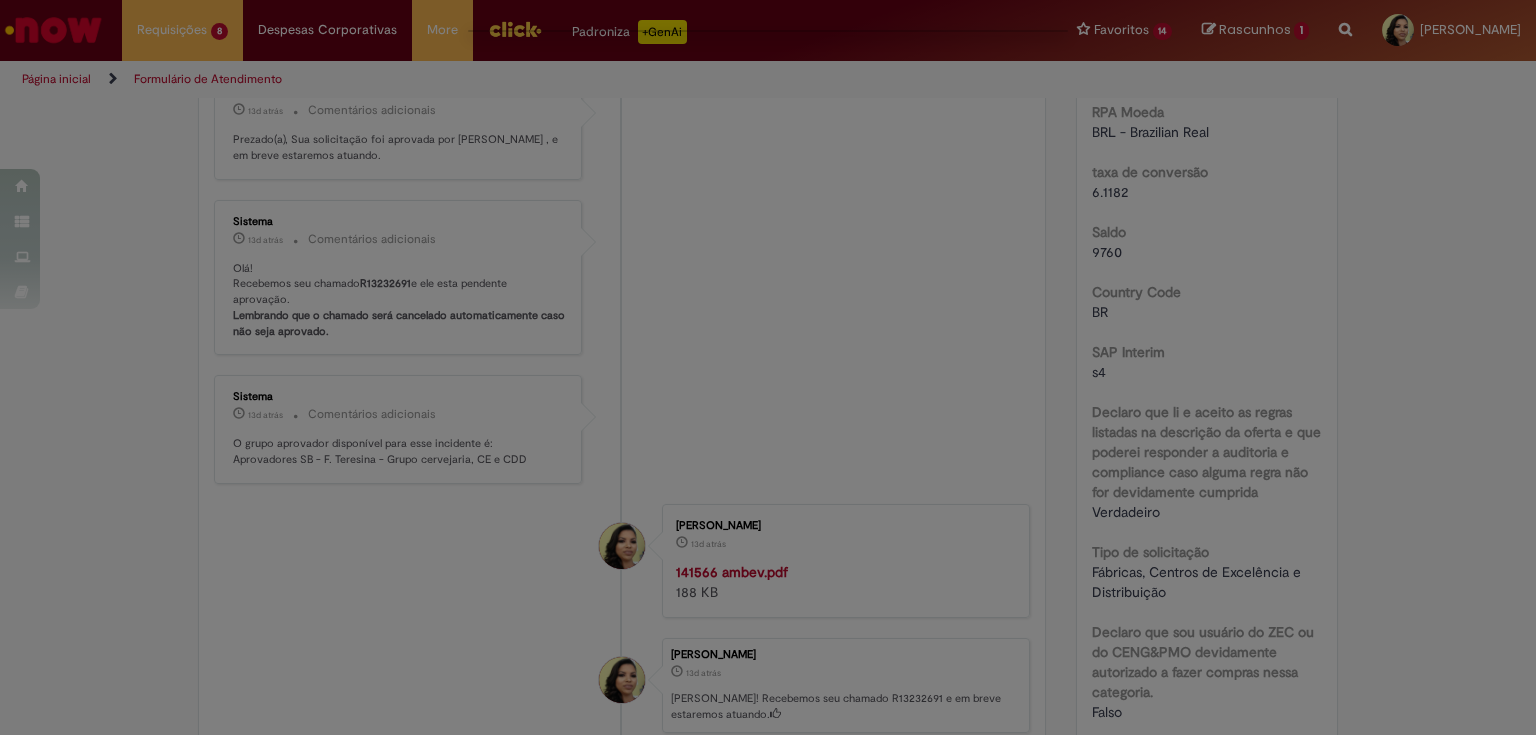 scroll, scrollTop: 0, scrollLeft: 0, axis: both 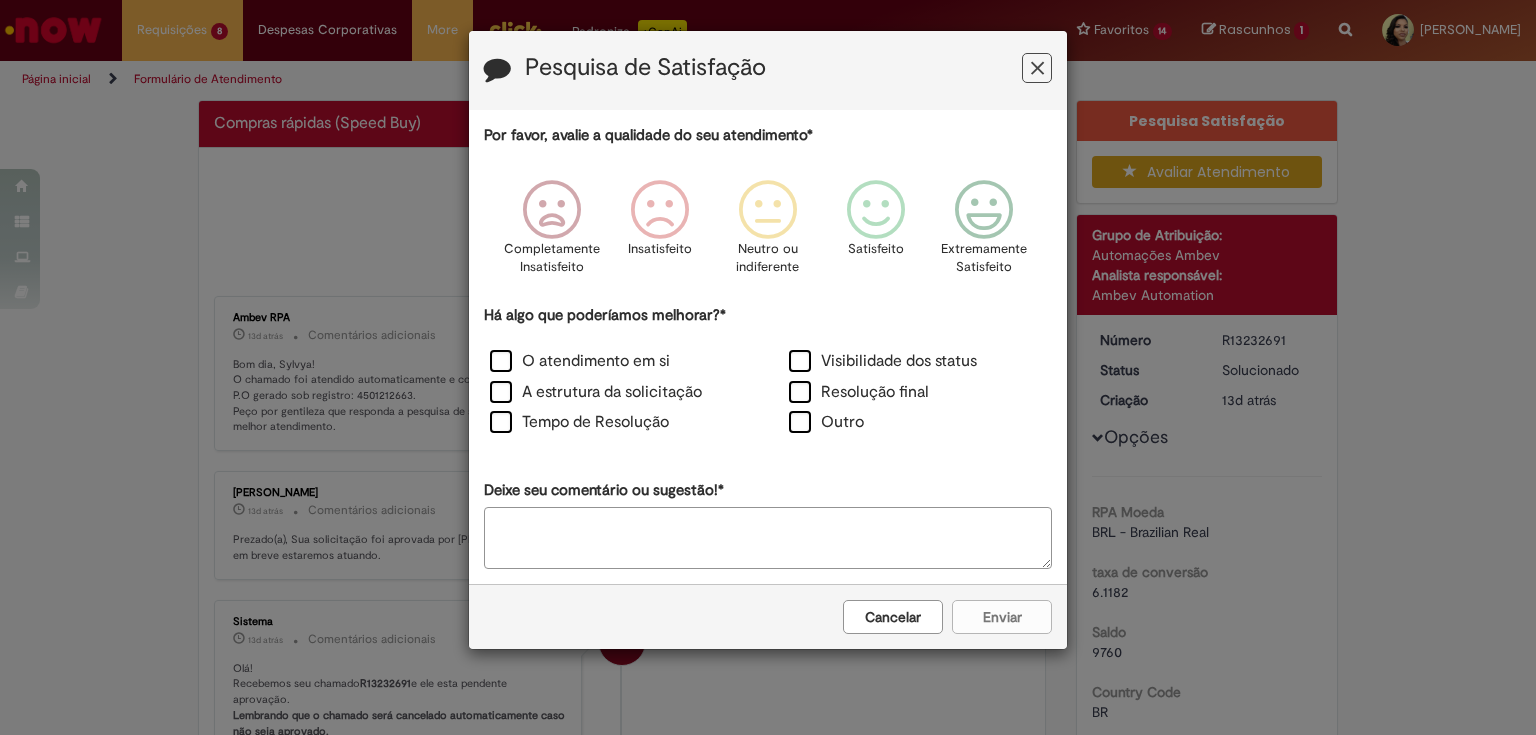 click at bounding box center [1037, 68] 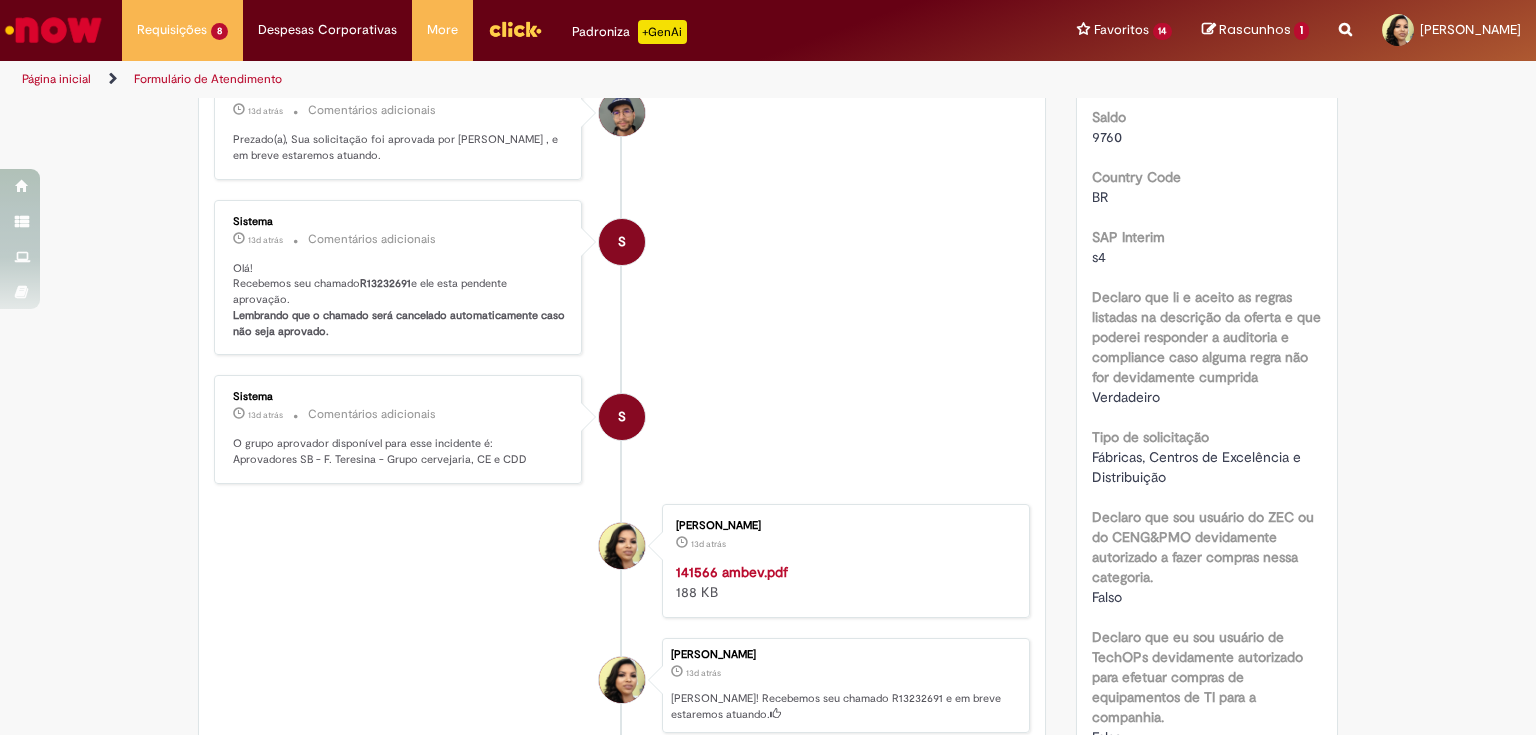 scroll, scrollTop: 35, scrollLeft: 0, axis: vertical 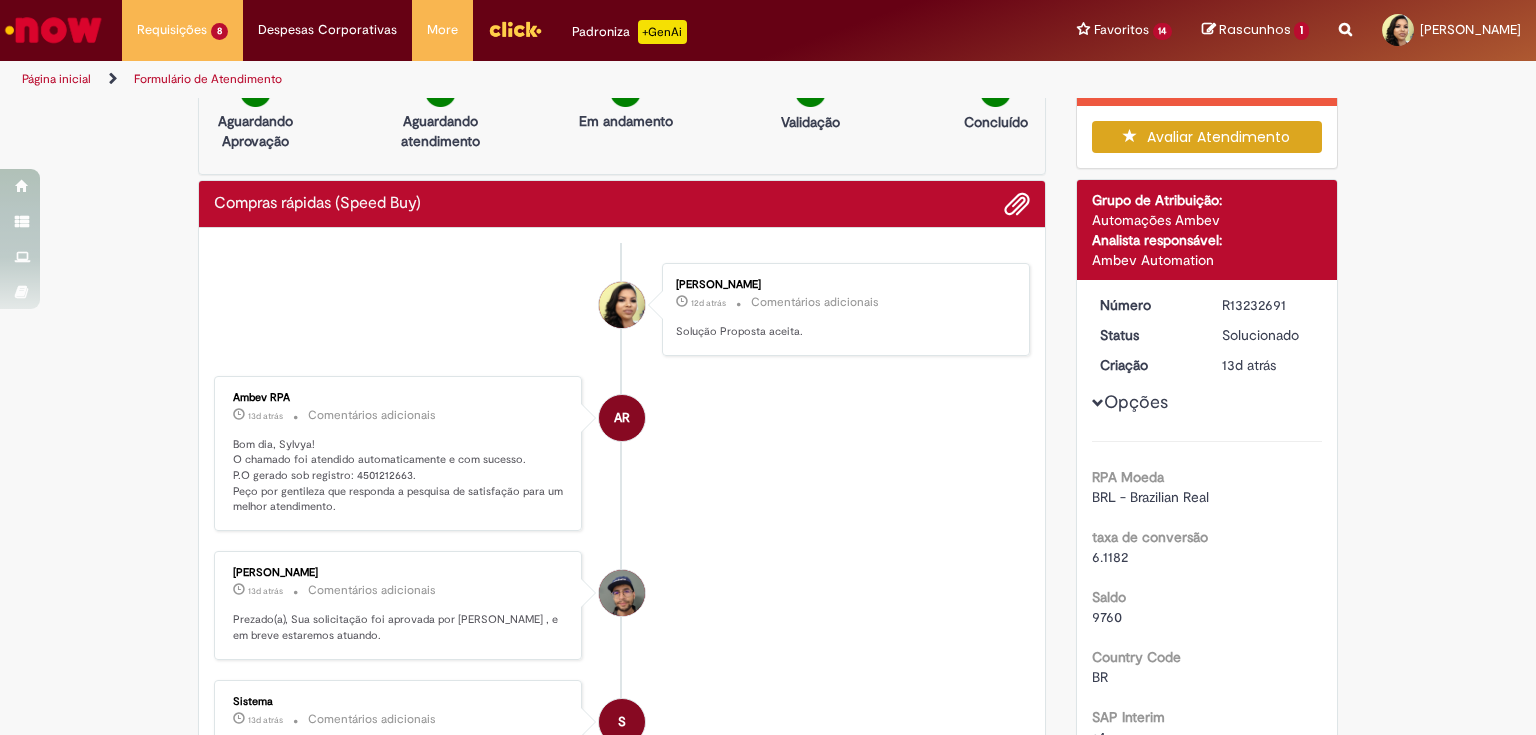 drag, startPoint x: 1245, startPoint y: 303, endPoint x: 1287, endPoint y: 304, distance: 42.0119 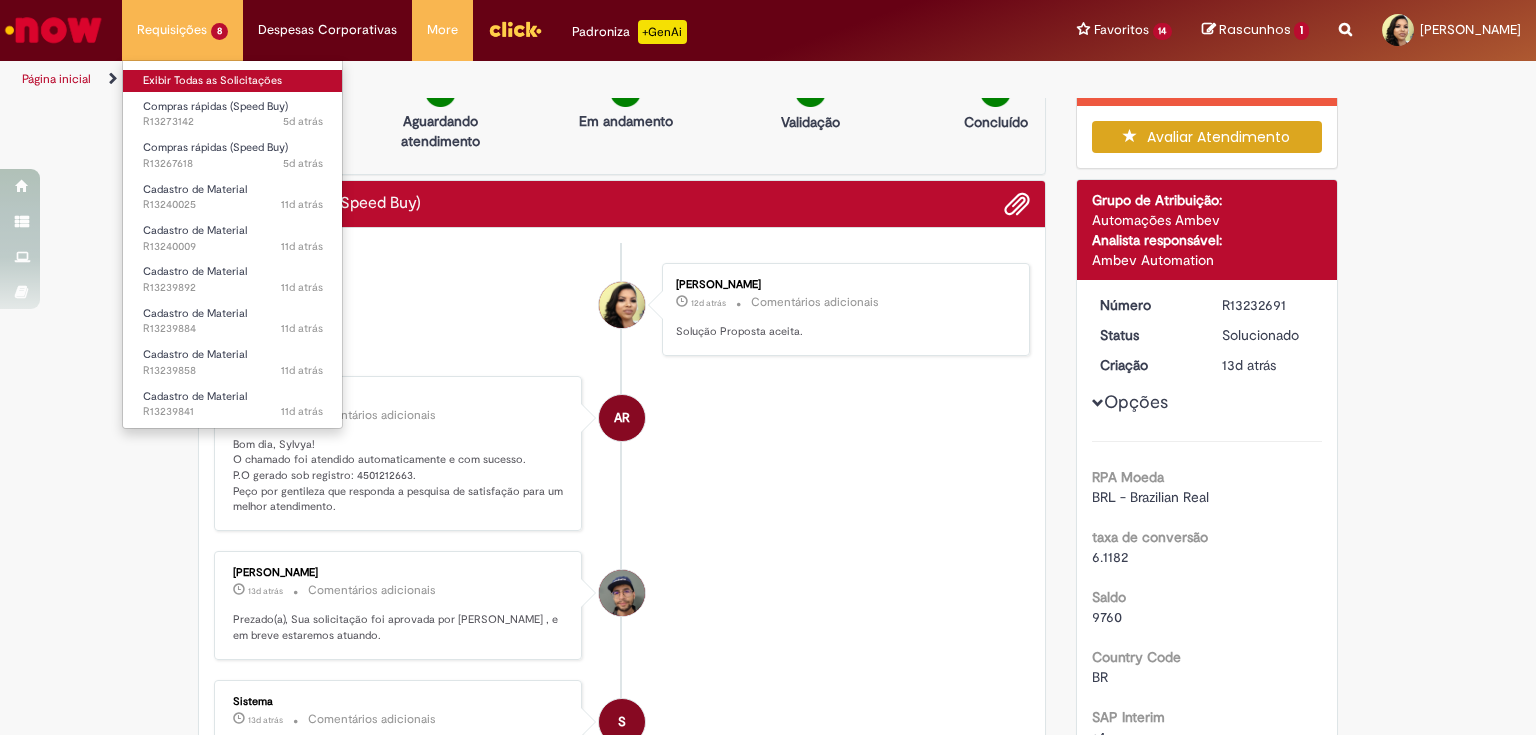click on "Exibir Todas as Solicitações" at bounding box center (233, 81) 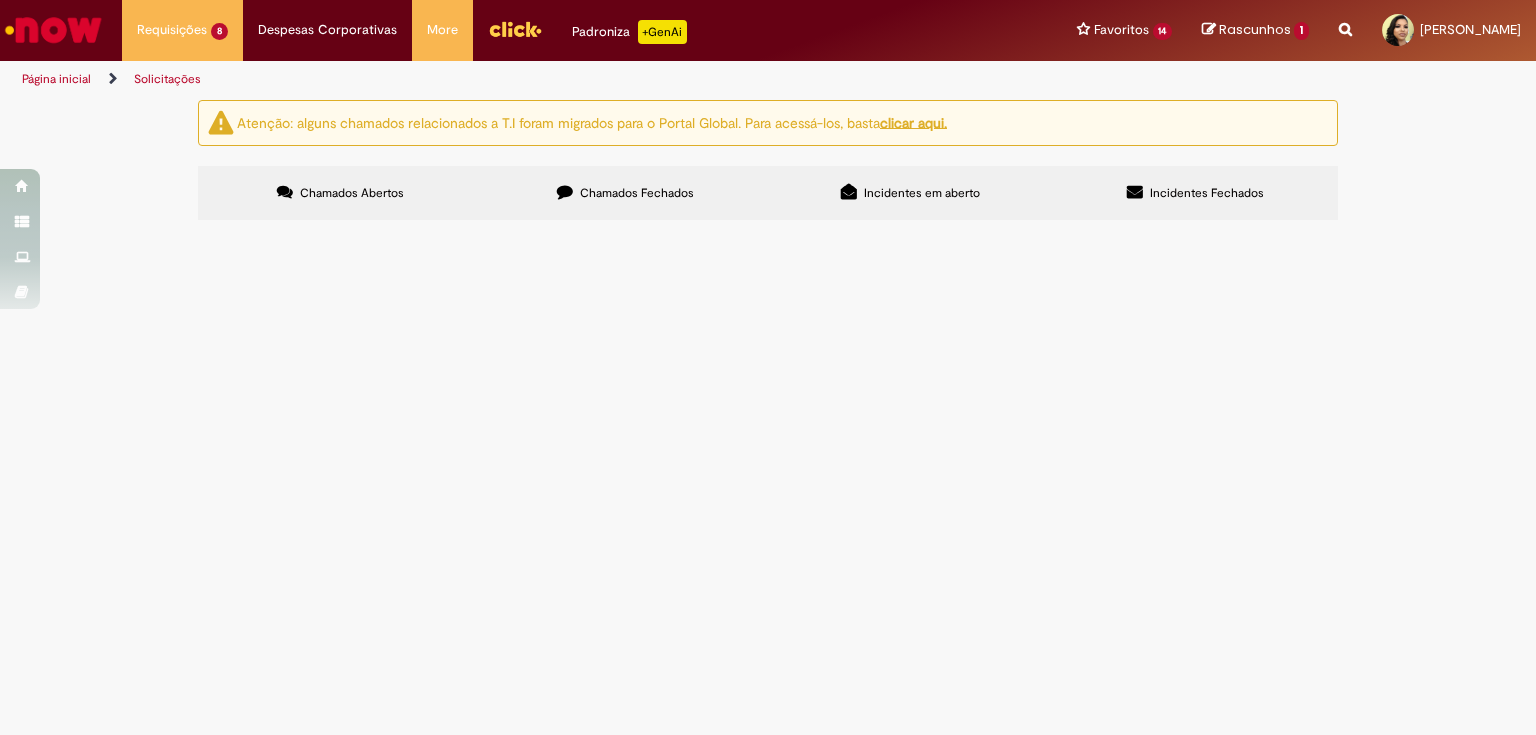 scroll, scrollTop: 0, scrollLeft: 0, axis: both 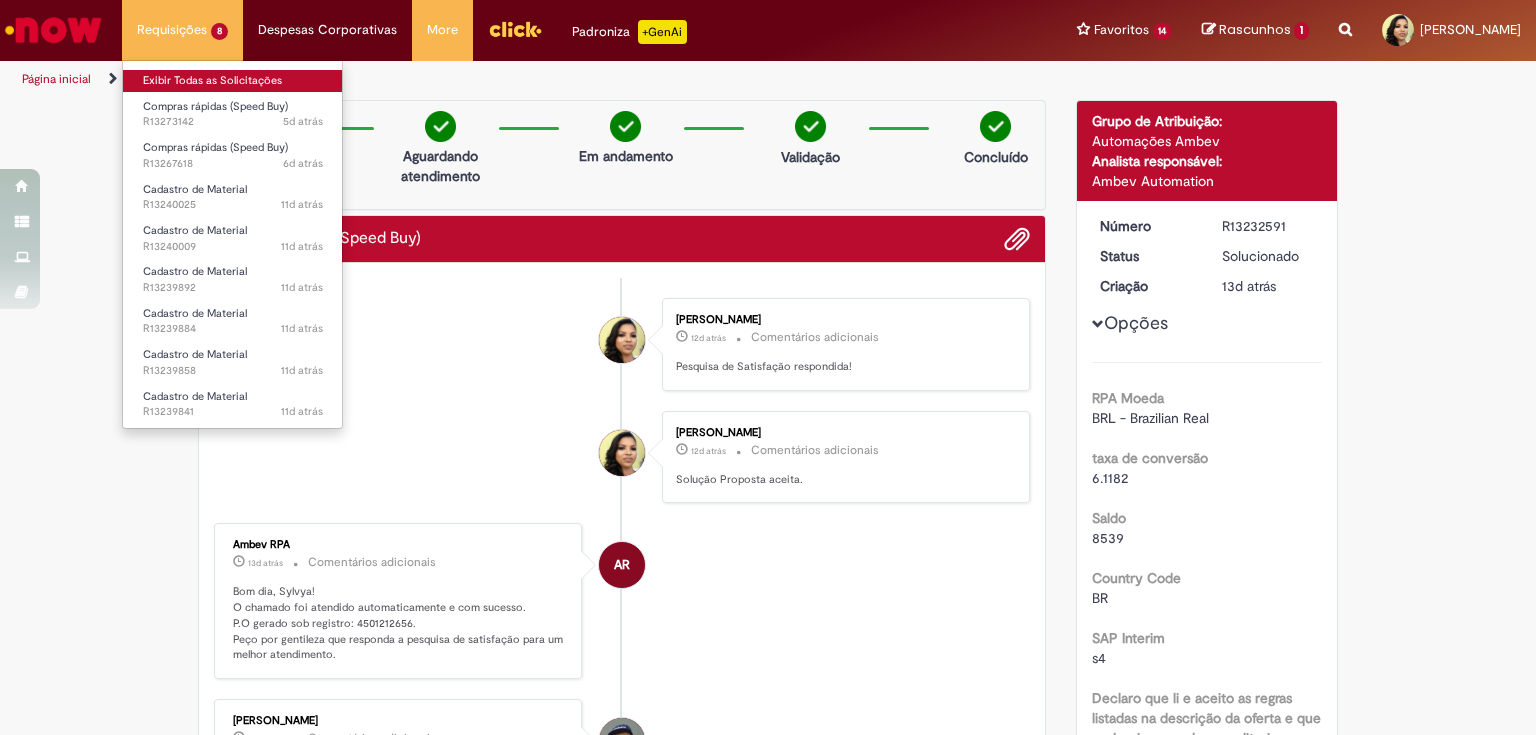 click on "Exibir Todas as Solicitações" at bounding box center [233, 81] 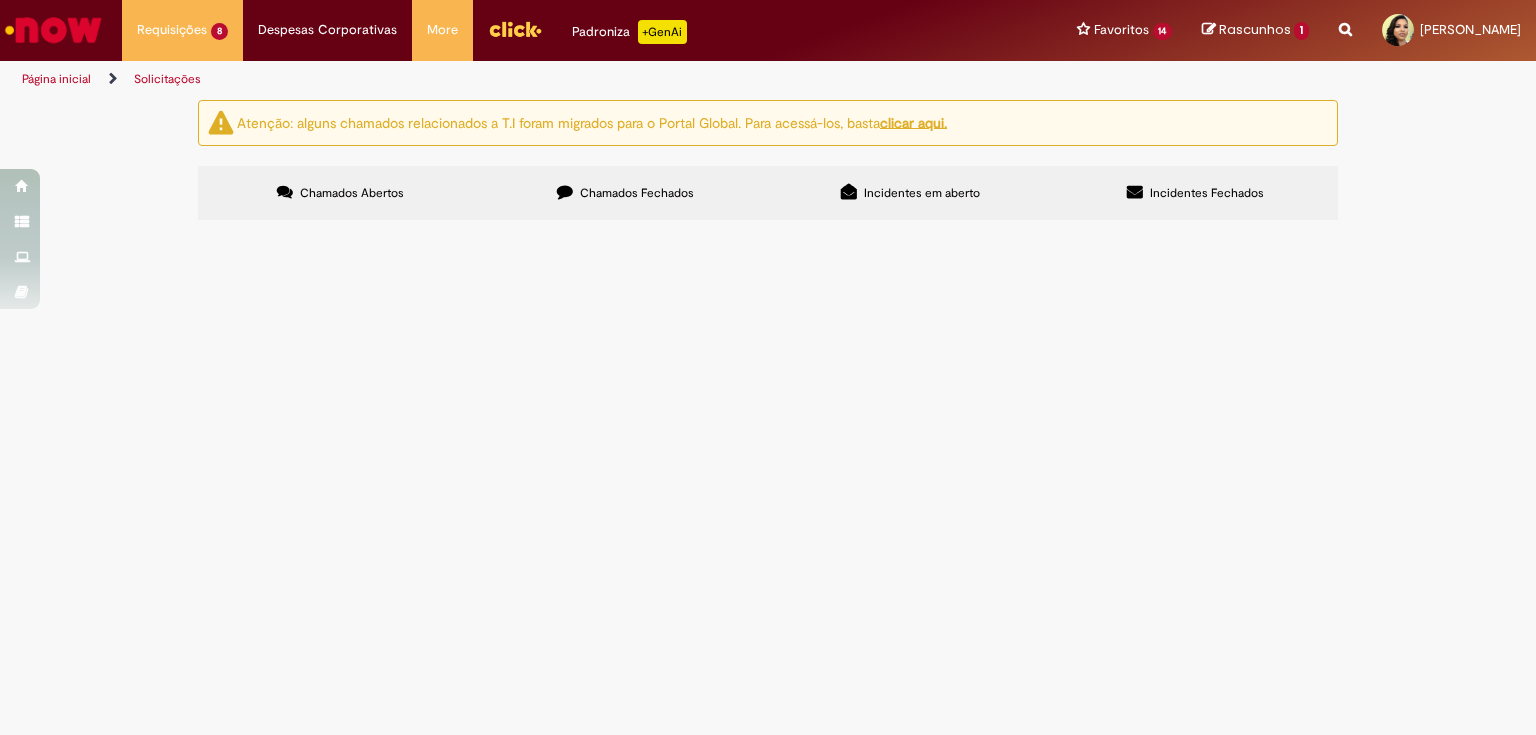 click on "Chamados Fechados" at bounding box center (637, 193) 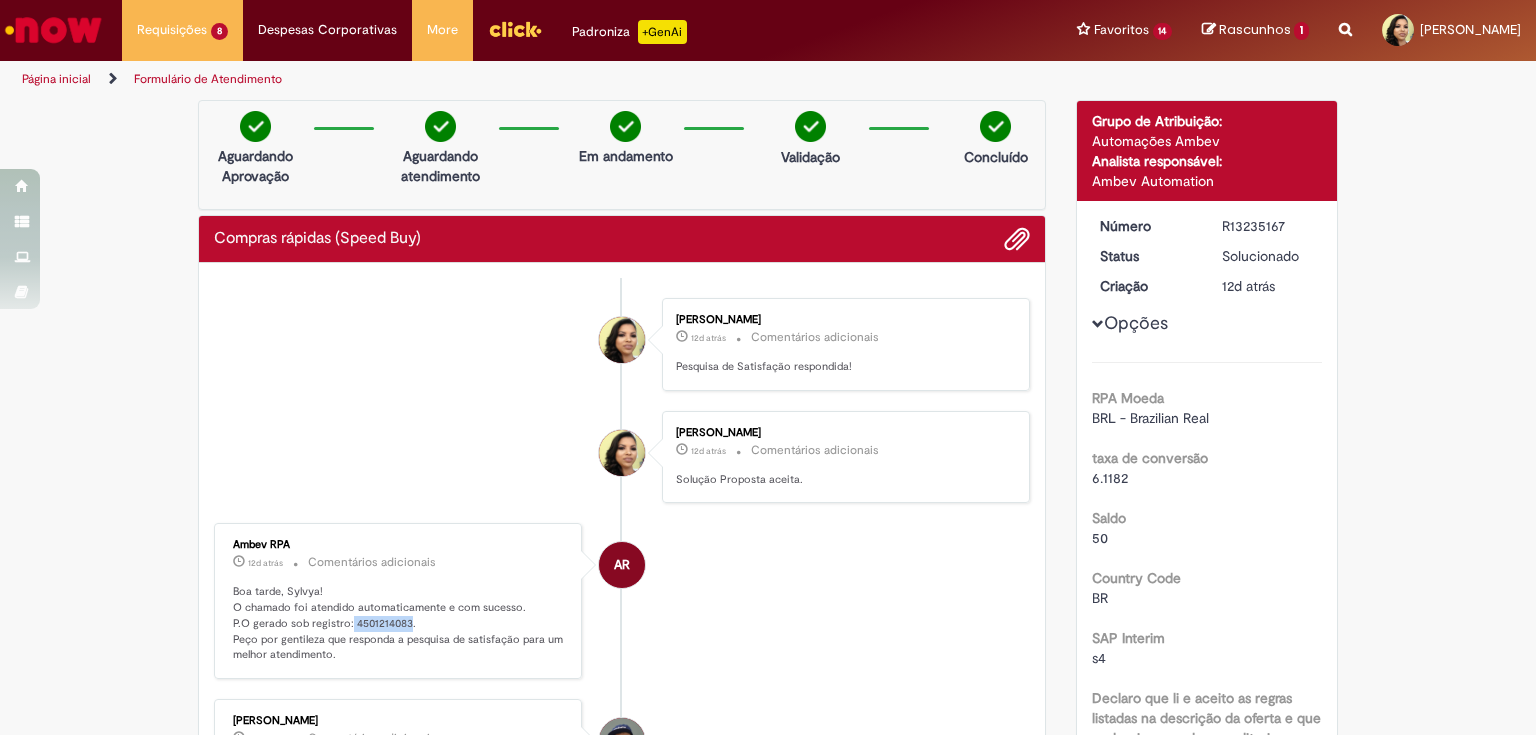 drag, startPoint x: 401, startPoint y: 620, endPoint x: 343, endPoint y: 619, distance: 58.00862 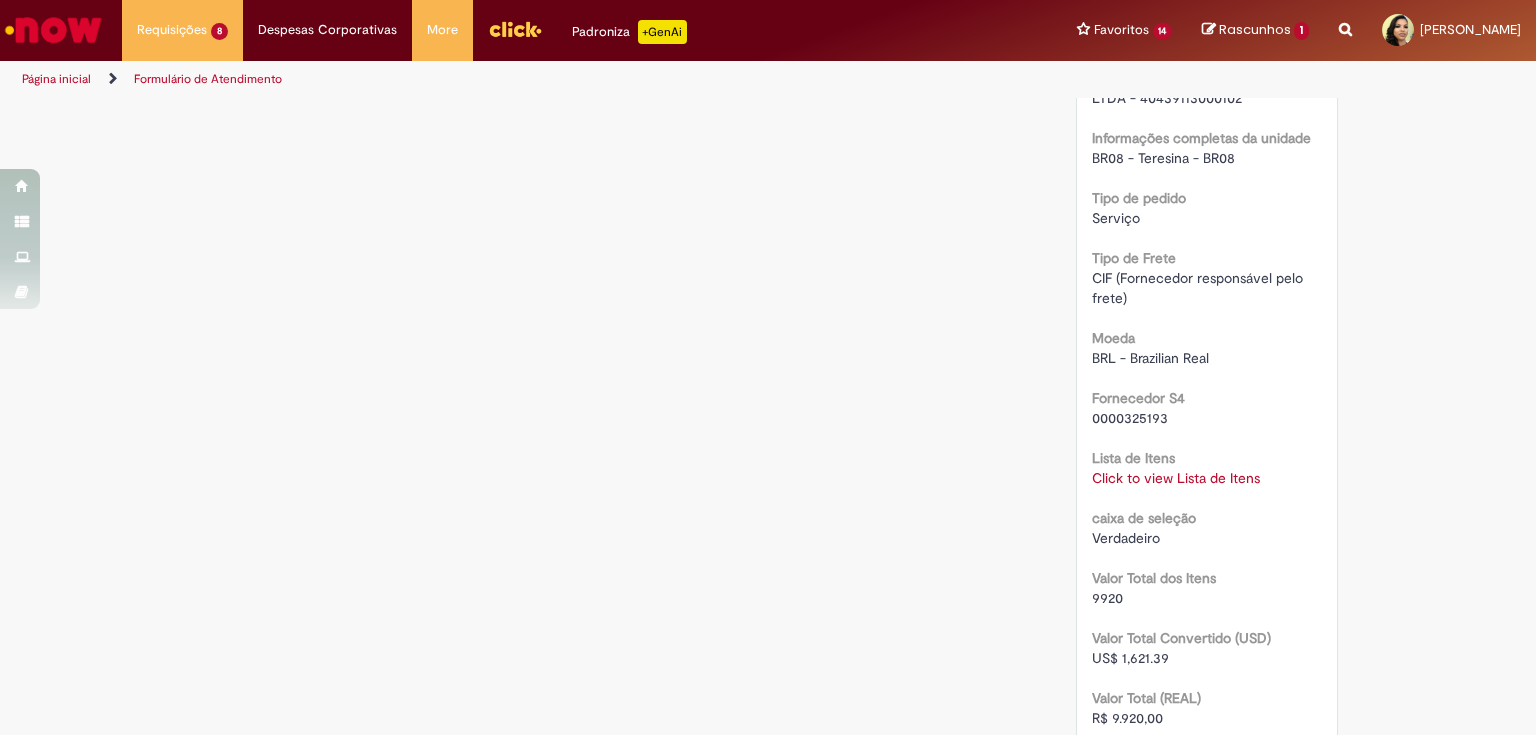 scroll, scrollTop: 1680, scrollLeft: 0, axis: vertical 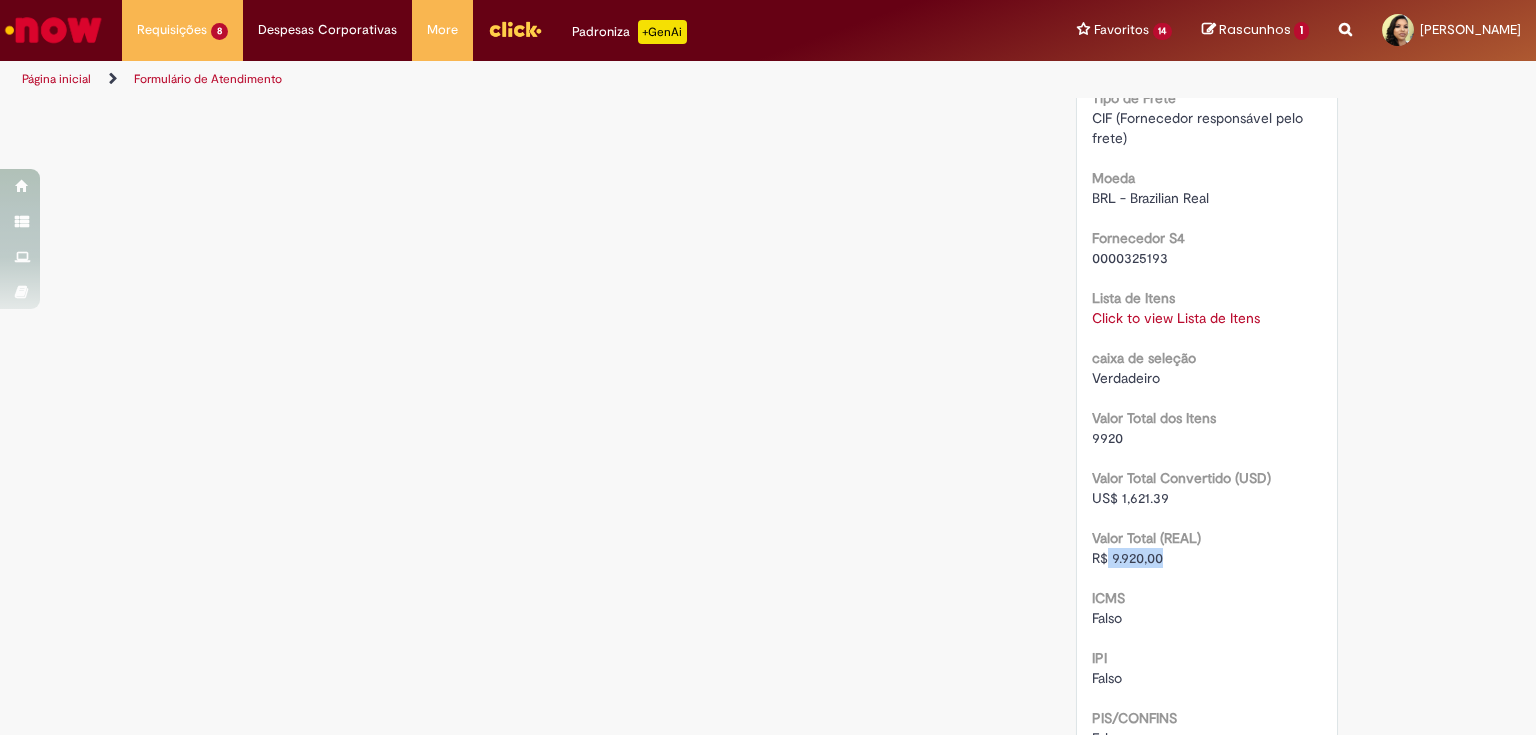 drag, startPoint x: 1156, startPoint y: 553, endPoint x: 1103, endPoint y: 554, distance: 53.009434 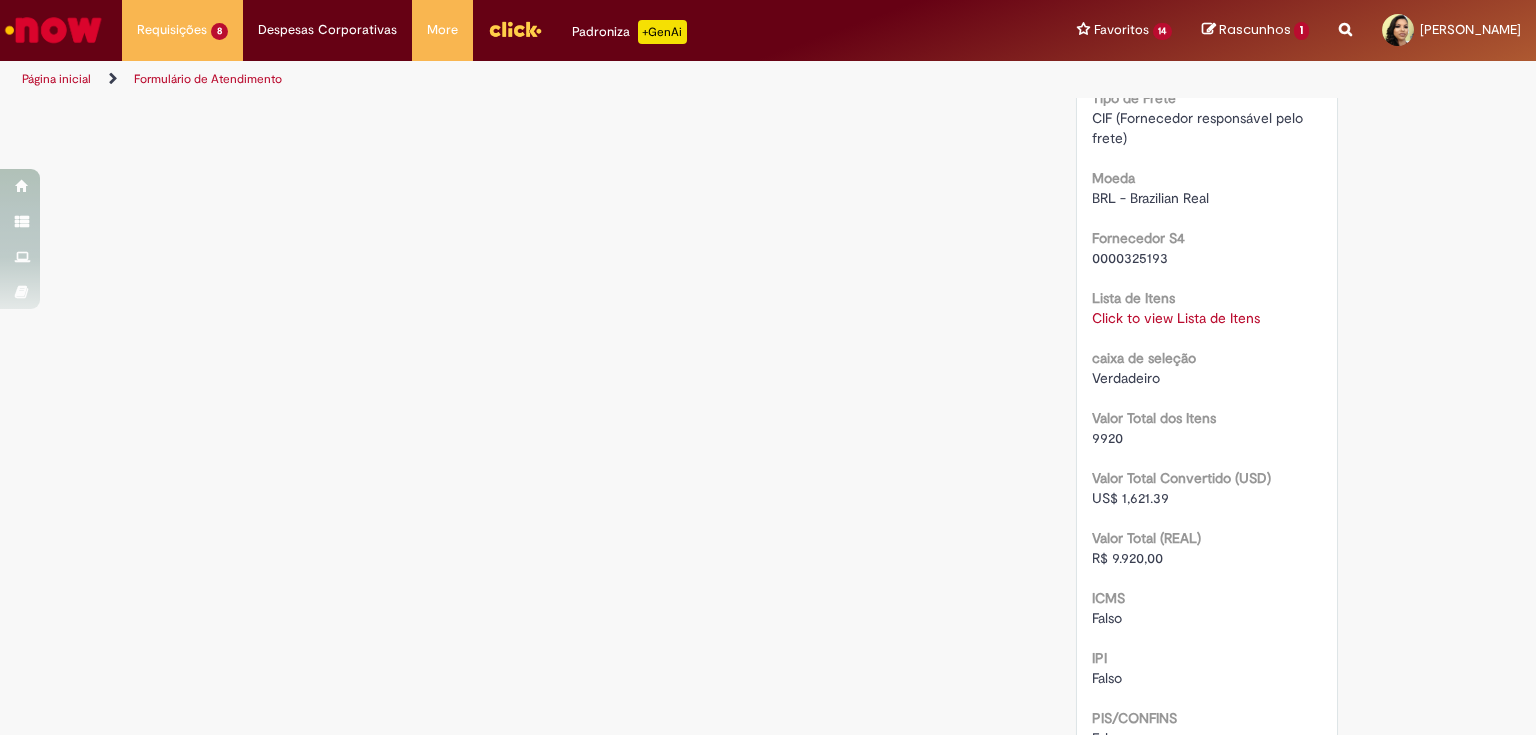 click on "ICMS
[GEOGRAPHIC_DATA]" at bounding box center (1207, 605) 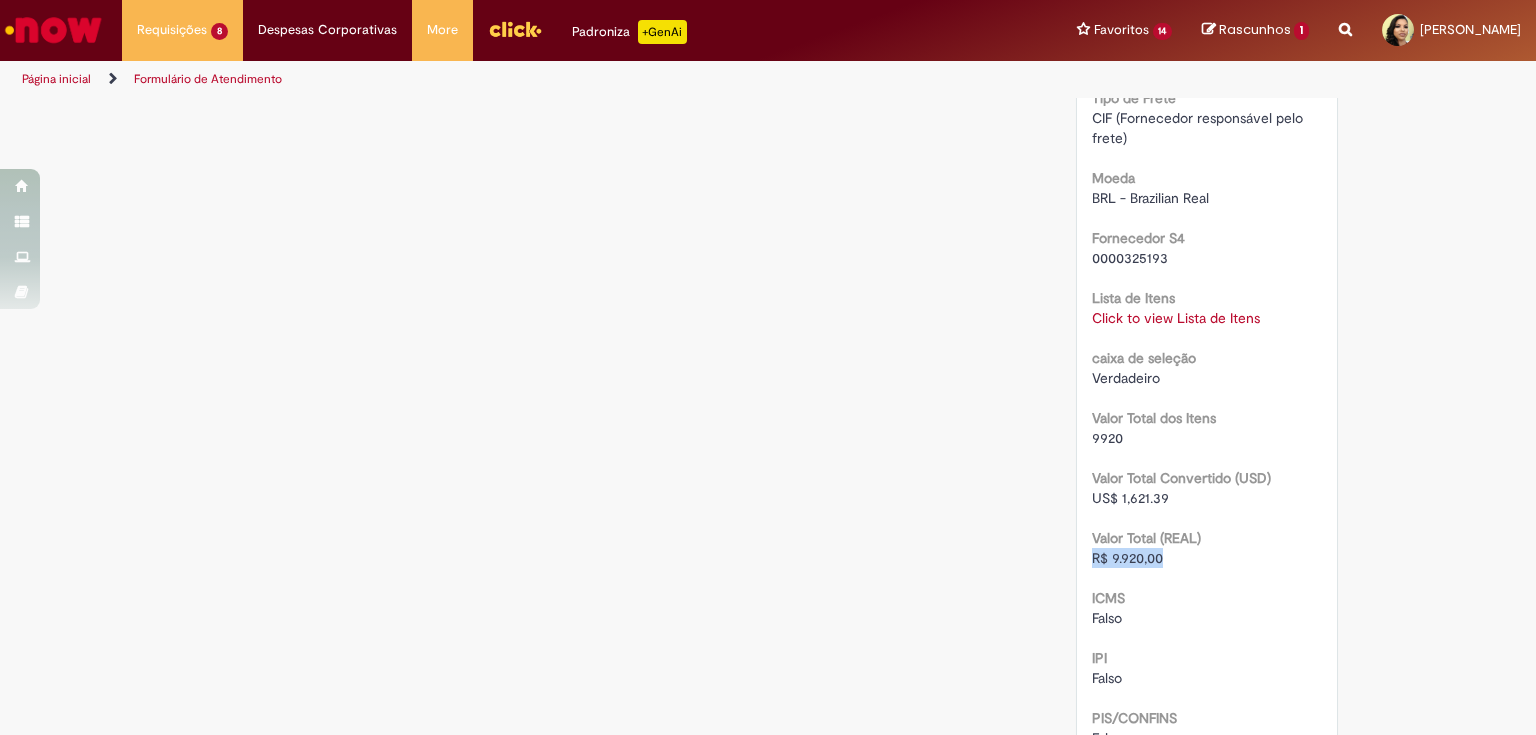 drag, startPoint x: 1140, startPoint y: 557, endPoint x: 1073, endPoint y: 552, distance: 67.18631 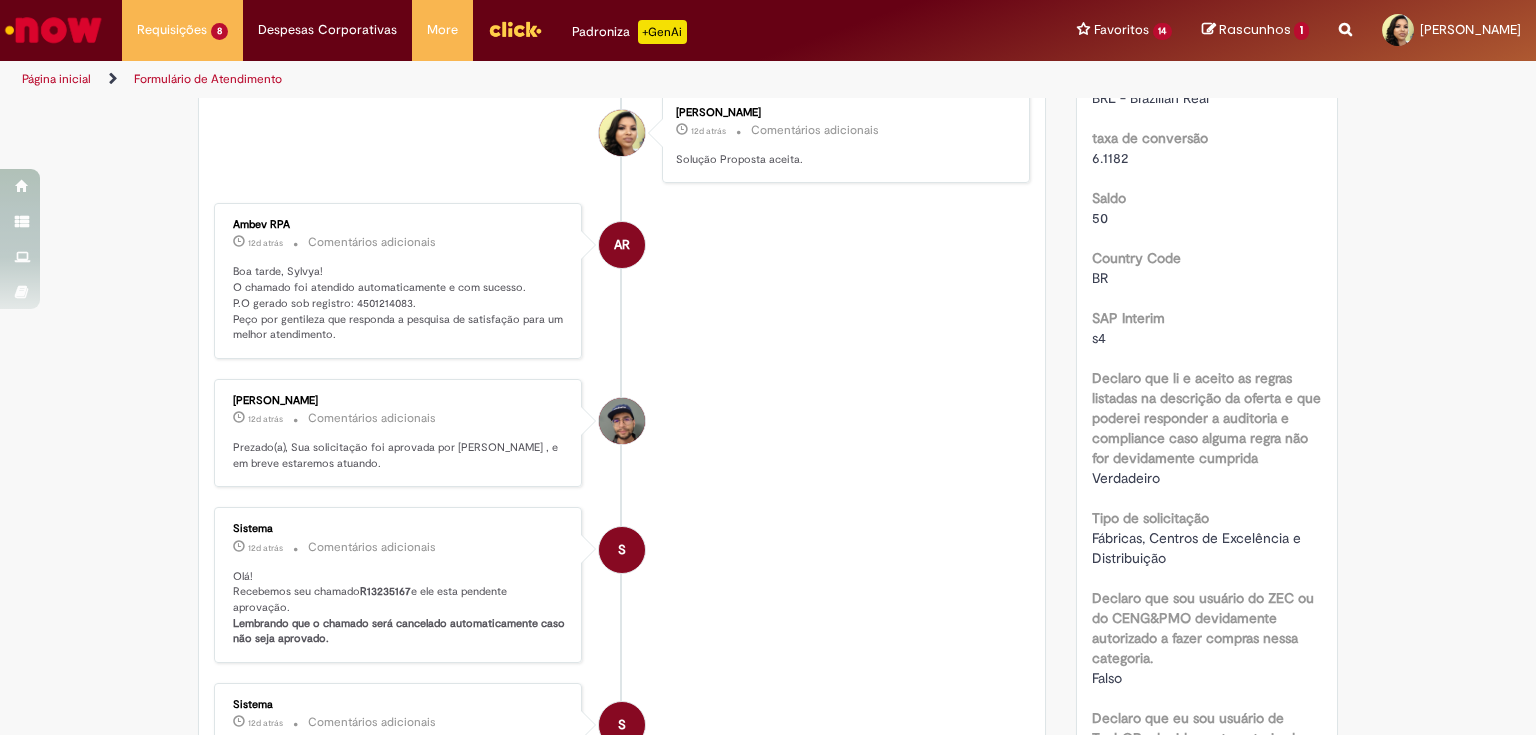 scroll, scrollTop: 0, scrollLeft: 0, axis: both 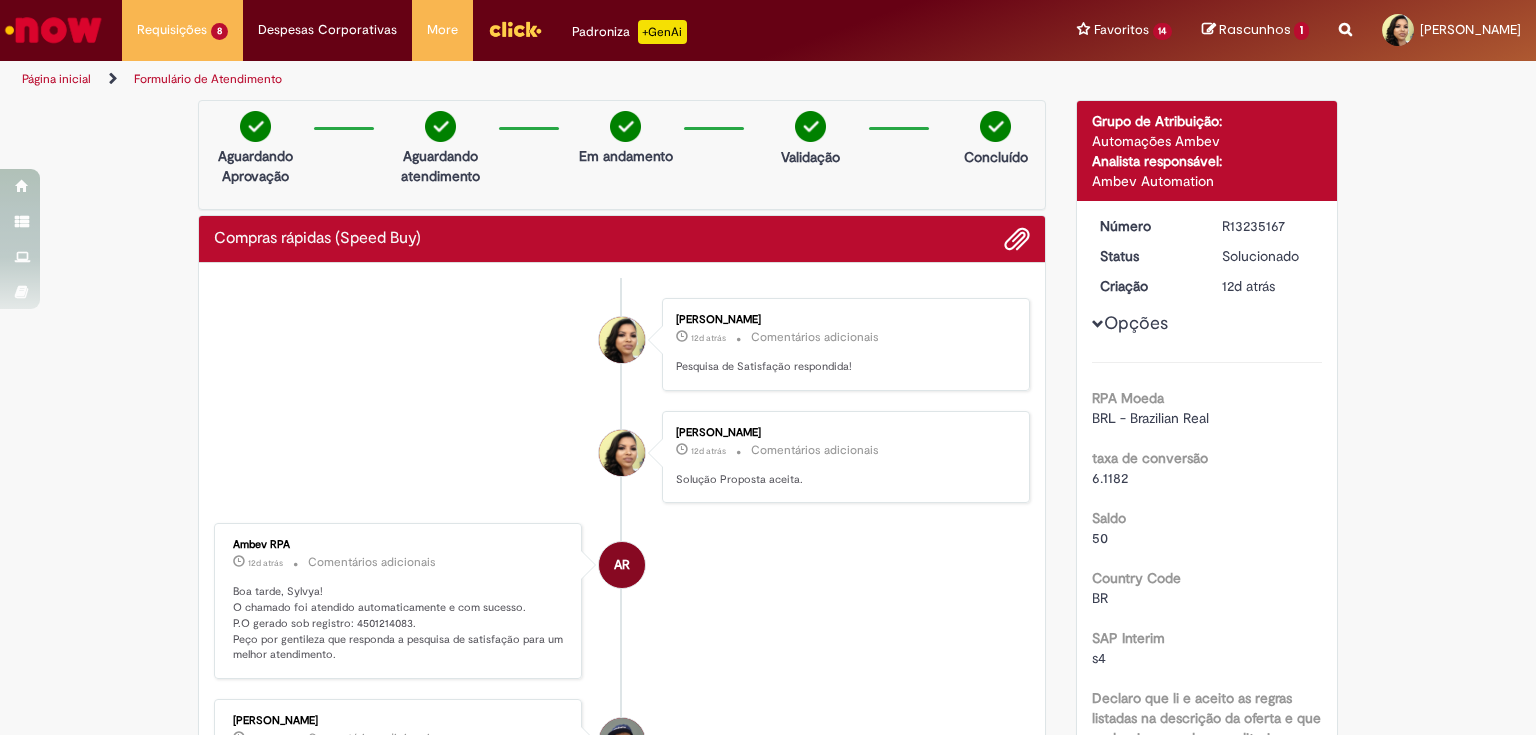 click on "Formulário de Atendimento" at bounding box center (208, 79) 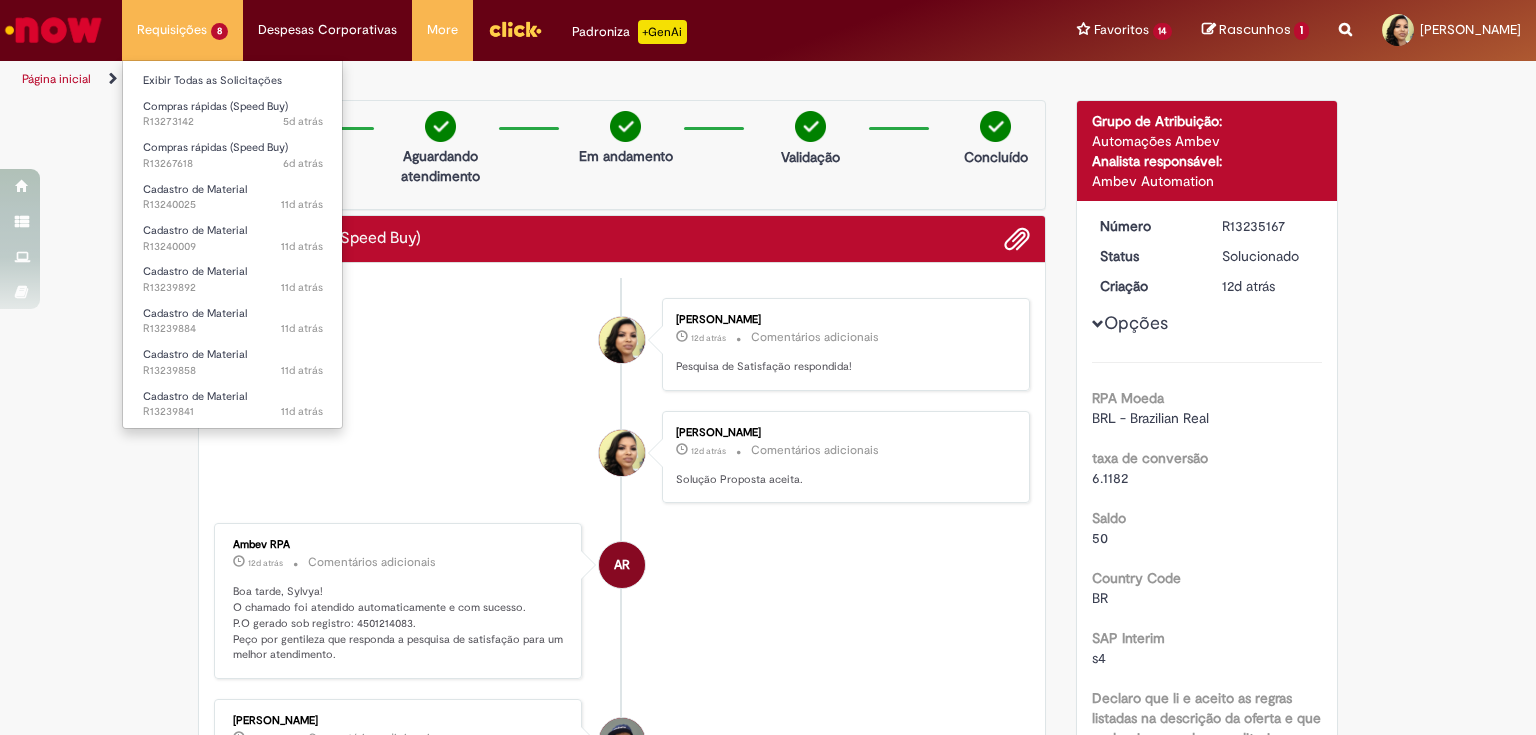 click on "Requisições   8
Exibir Todas as Solicitações
Compras rápidas (Speed Buy)
5d atrás 5 dias atrás  R13273142
Compras rápidas (Speed Buy)
6d atrás 6 dias atrás  R13267618
Cadastro de Material
11d atrás 11 dias atrás  R13240025
Cadastro de Material
11d atrás 11 dias atrás  R13240009
Cadastro de Material
11d atrás 11 dias atrás  R13239892
Cadastro de Material
11d atrás 11 dias atrás  R13239884
Cadastro de Material
11d atrás 11 dias atrás  R13239858
Cadastro de Material
11d atrás 11 dias atrás  R13239841" at bounding box center (182, 30) 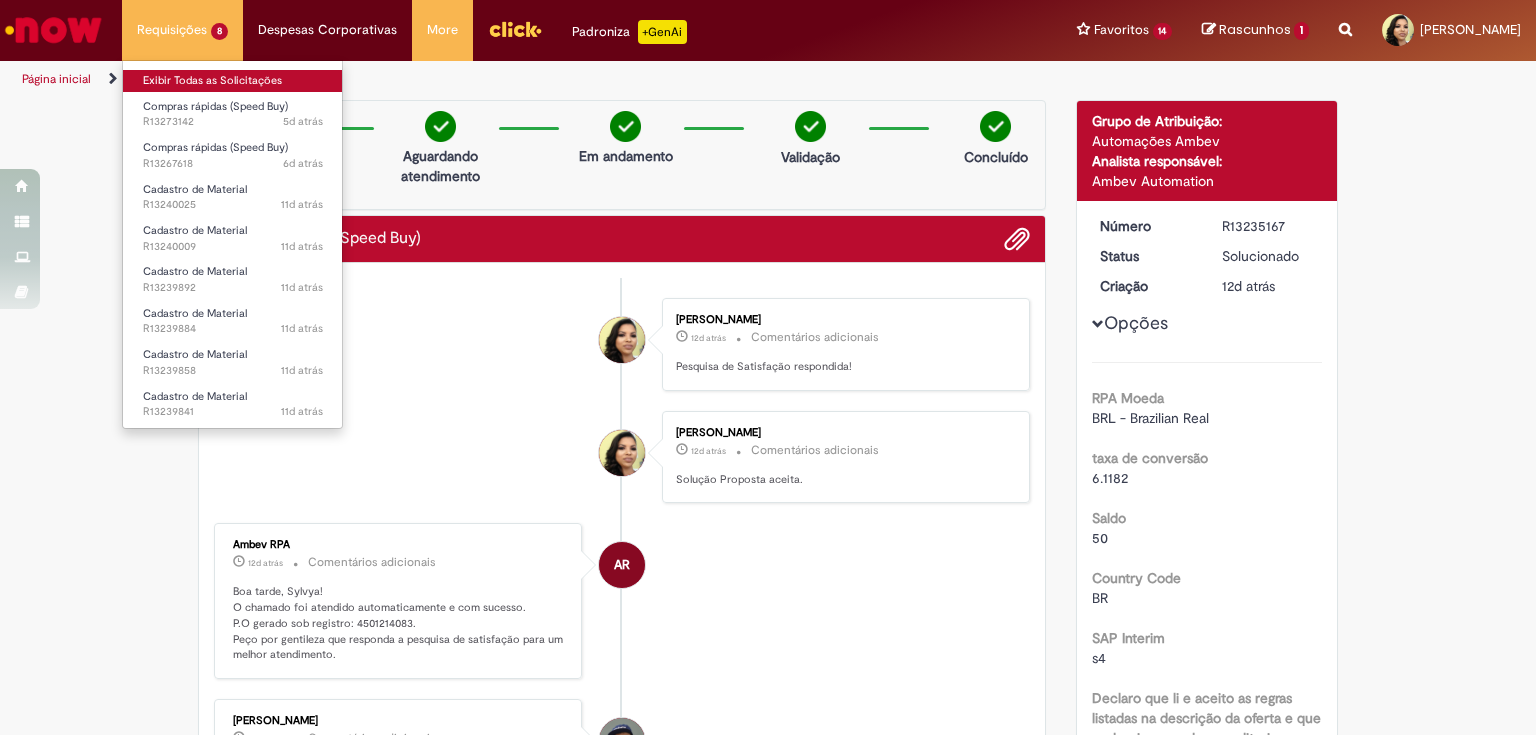 click on "Exibir Todas as Solicitações" at bounding box center (233, 81) 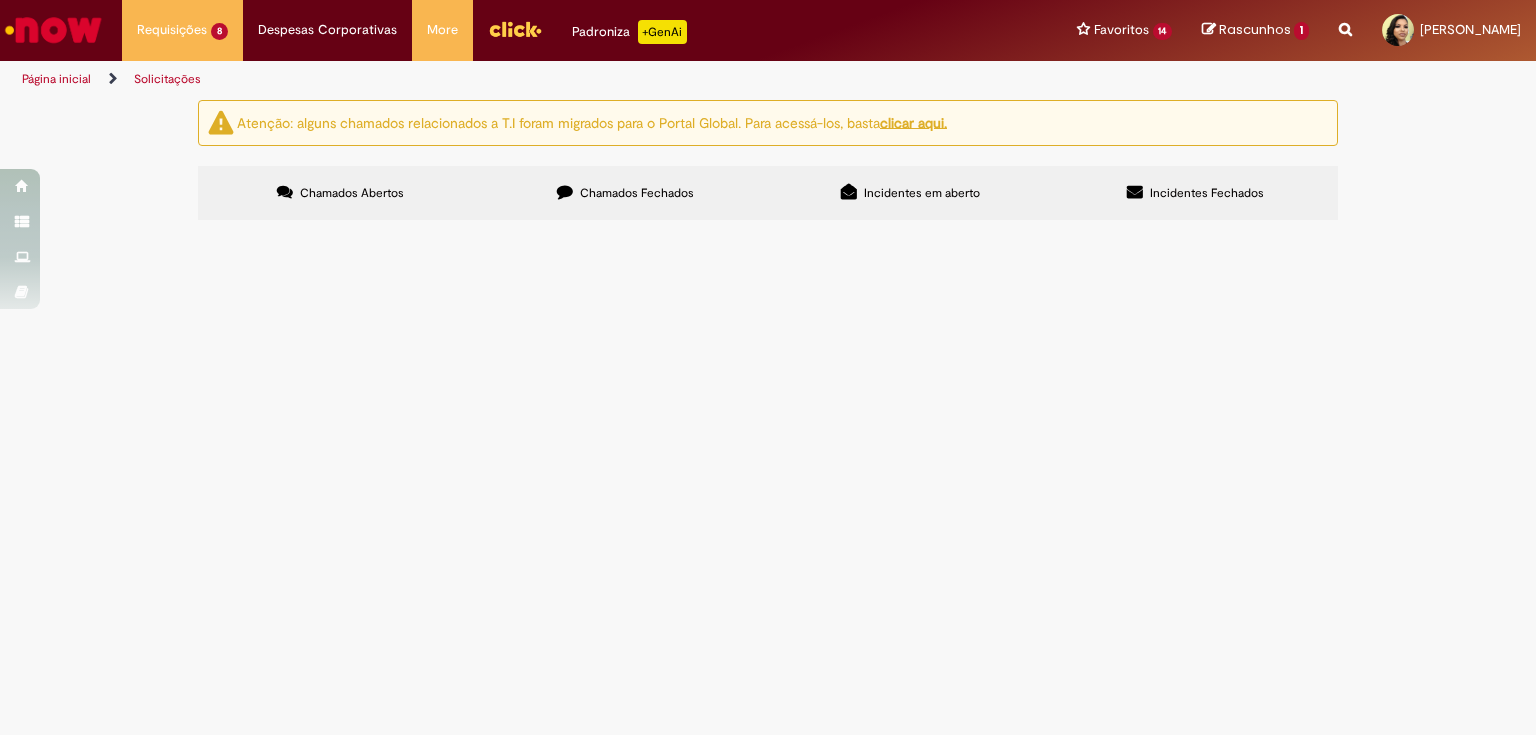 click on "Chamados Fechados" at bounding box center (637, 193) 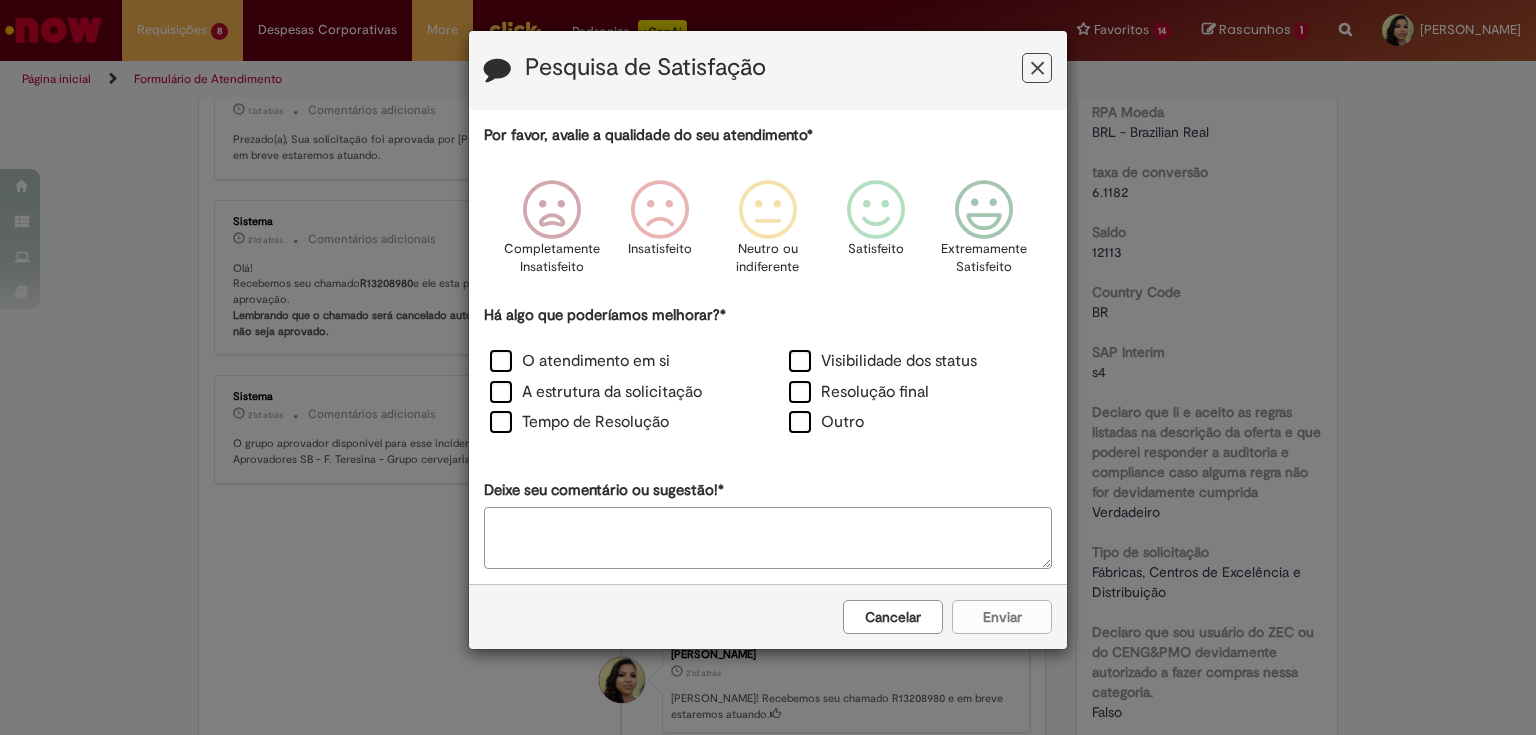 scroll, scrollTop: 0, scrollLeft: 0, axis: both 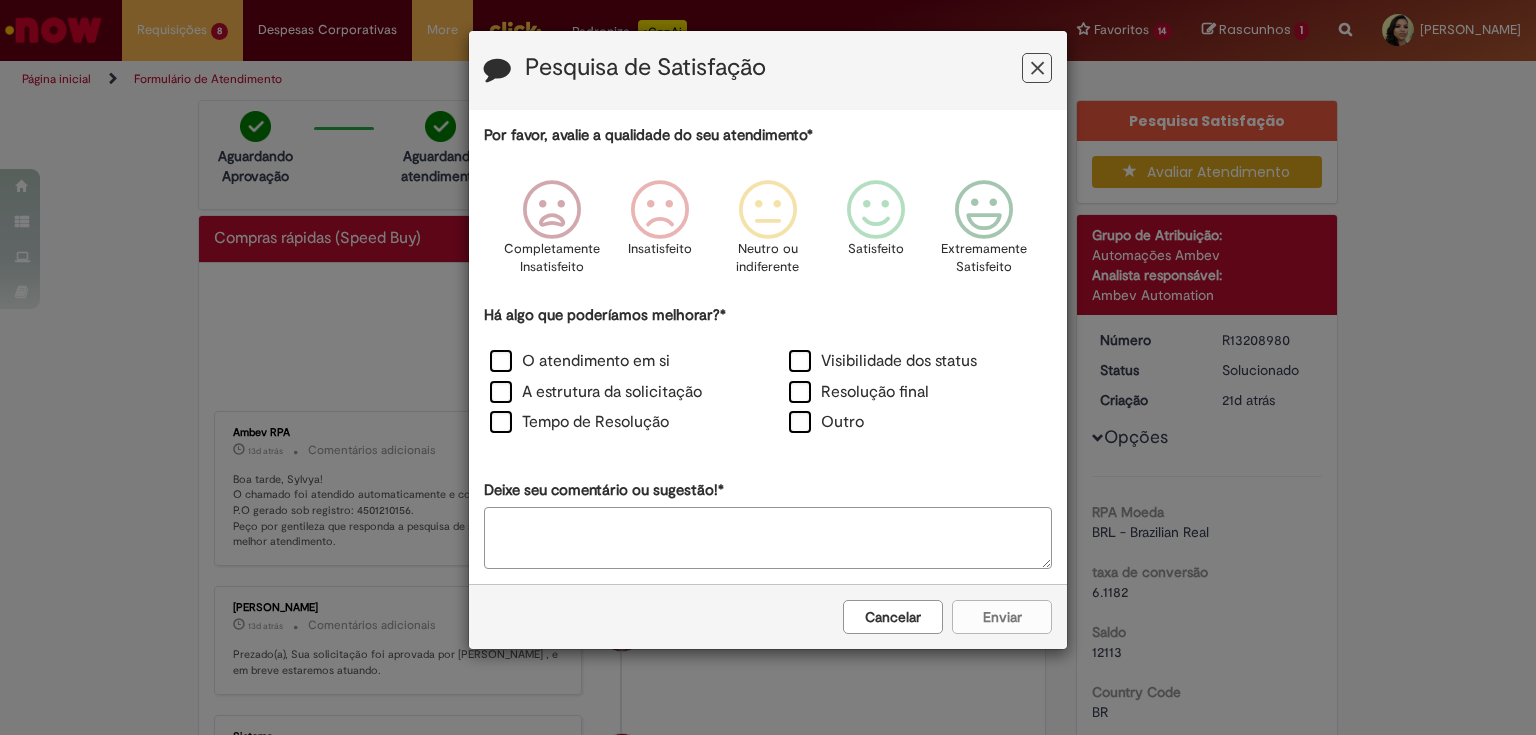 click at bounding box center [1037, 68] 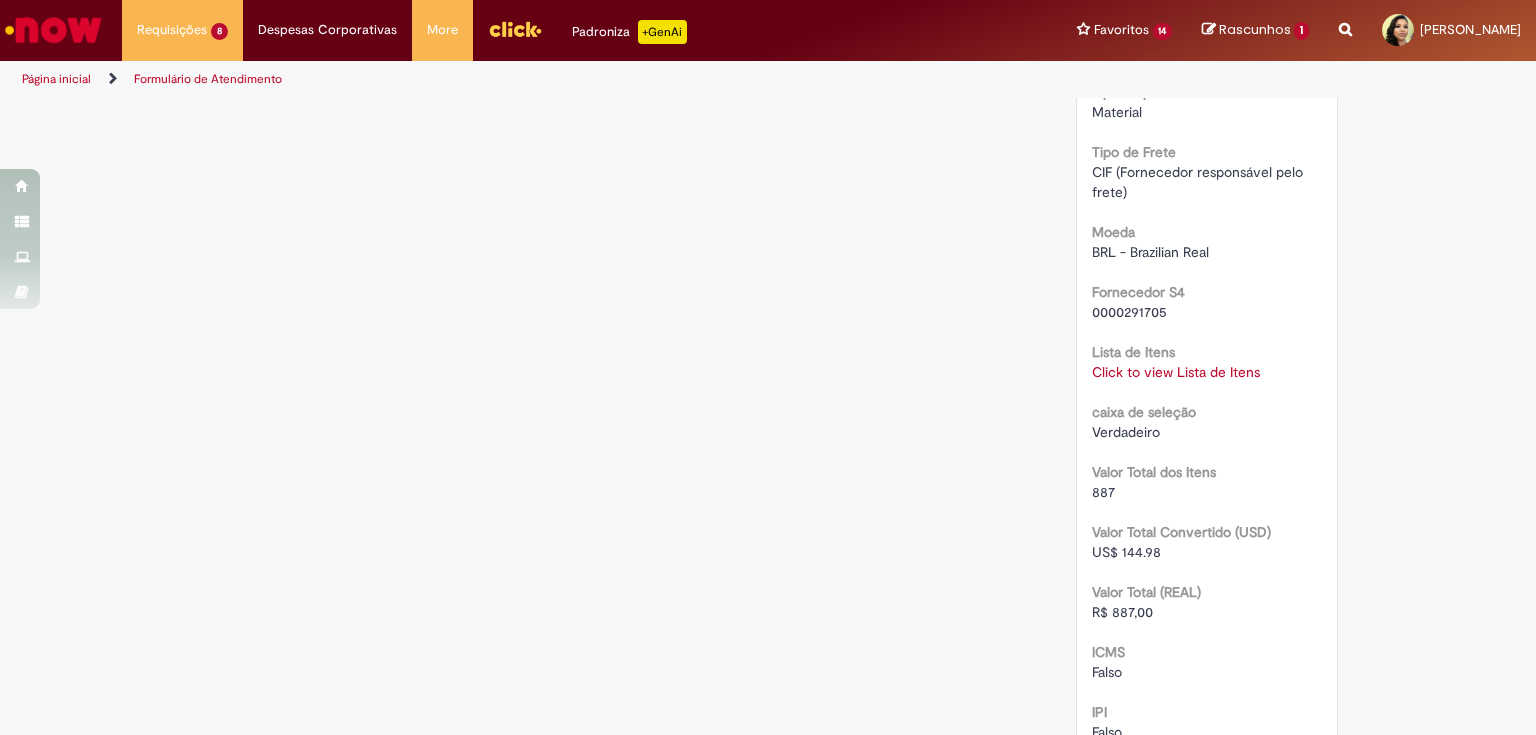 scroll, scrollTop: 1600, scrollLeft: 0, axis: vertical 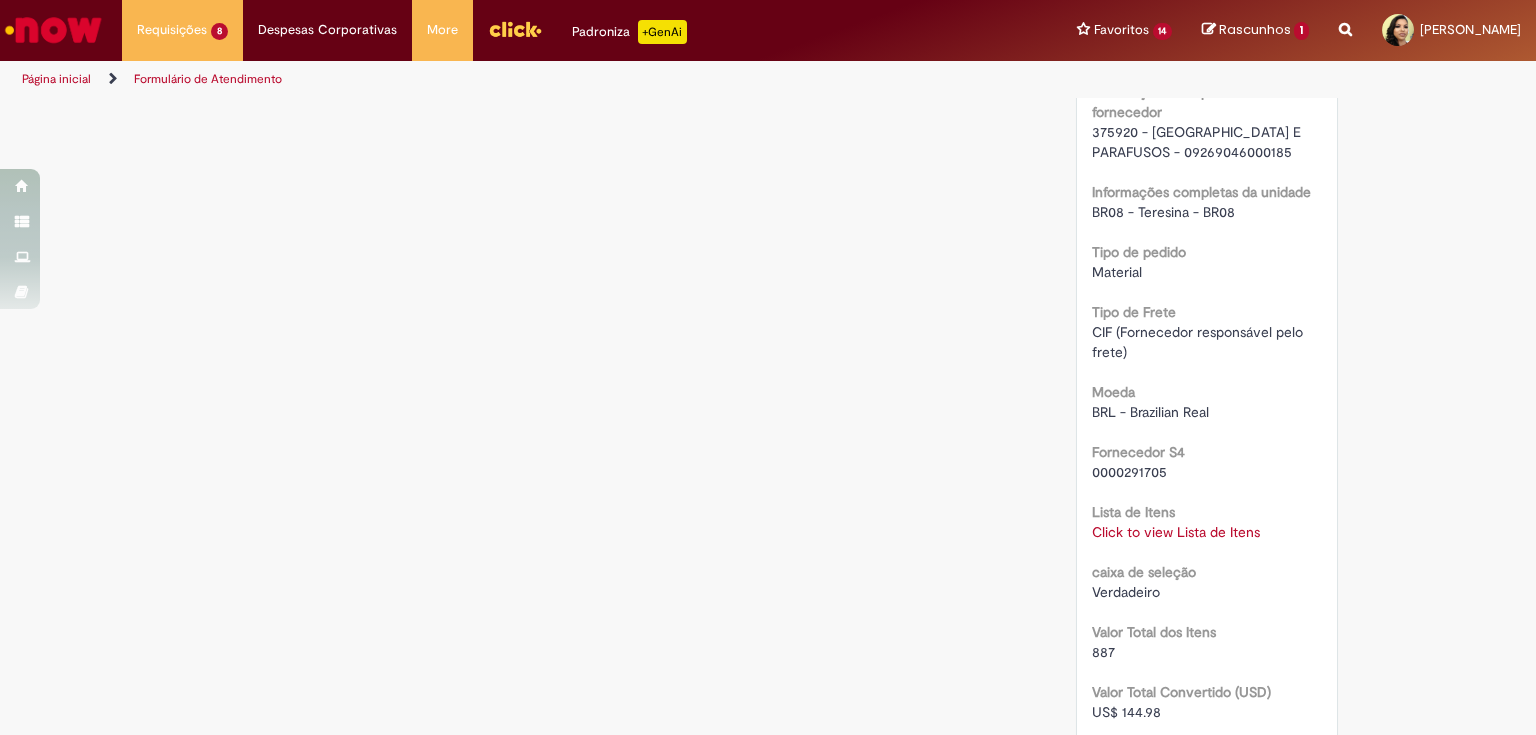 click on "Click to view Lista de Itens" at bounding box center [1176, 532] 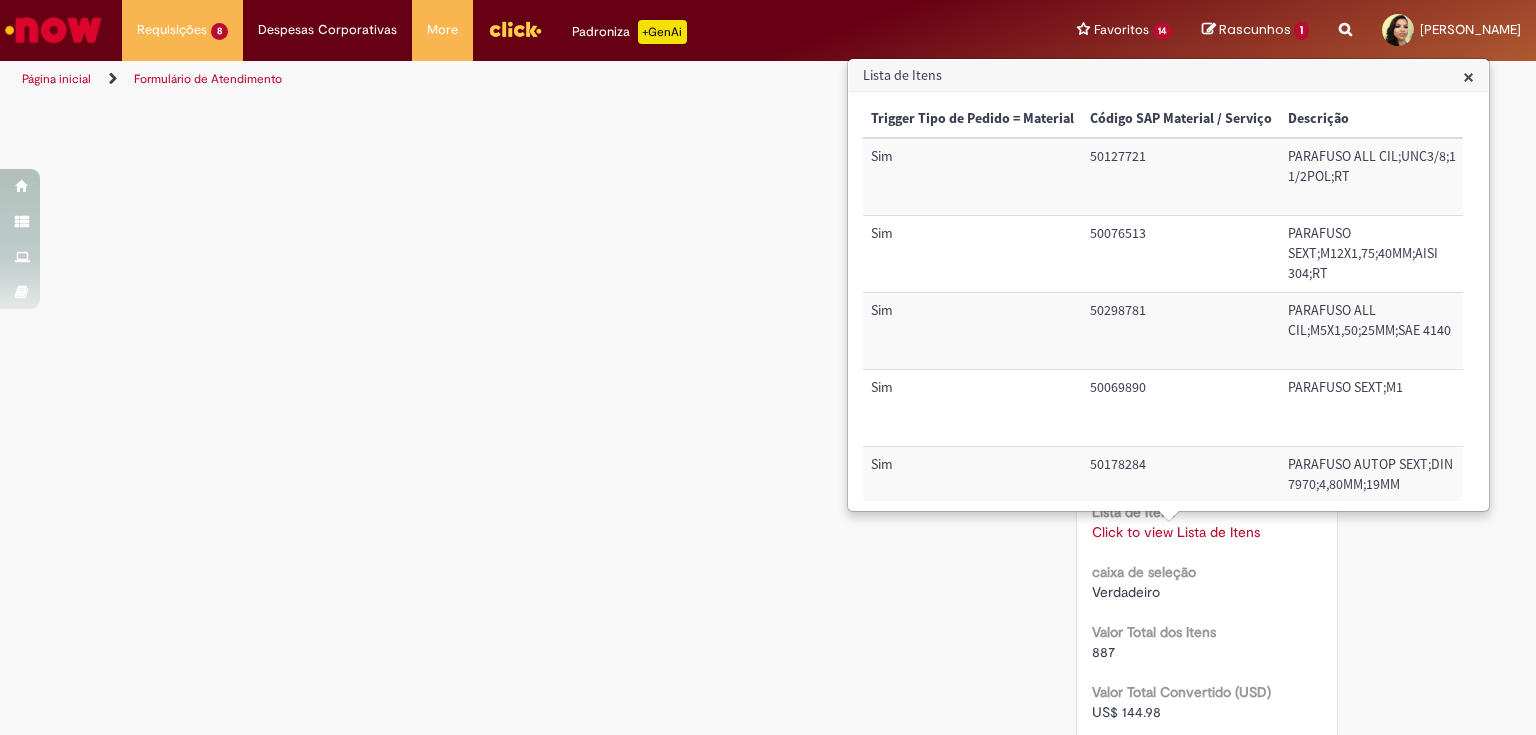 click on "Verificar Código de Barras
Aguardando Aprovação
Aguardando atendimento
Em andamento
Validação
Concluído
Compras rápidas (Speed Buy)
Enviar
[PERSON_NAME]
13d atrás 13 dias atrás     Comentários adicionais
Solução Proposta aceita.
AR" at bounding box center [768, 60] 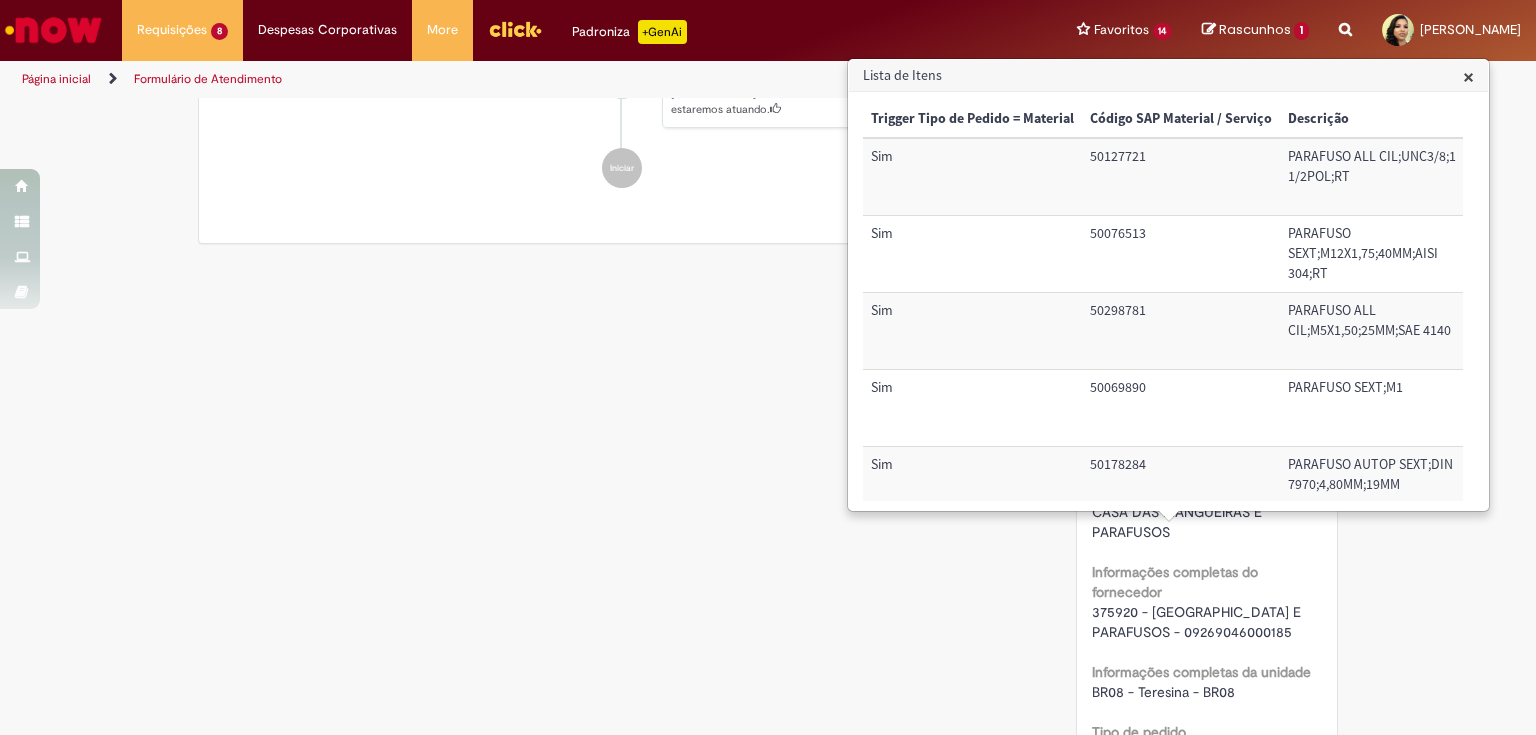 scroll, scrollTop: 800, scrollLeft: 0, axis: vertical 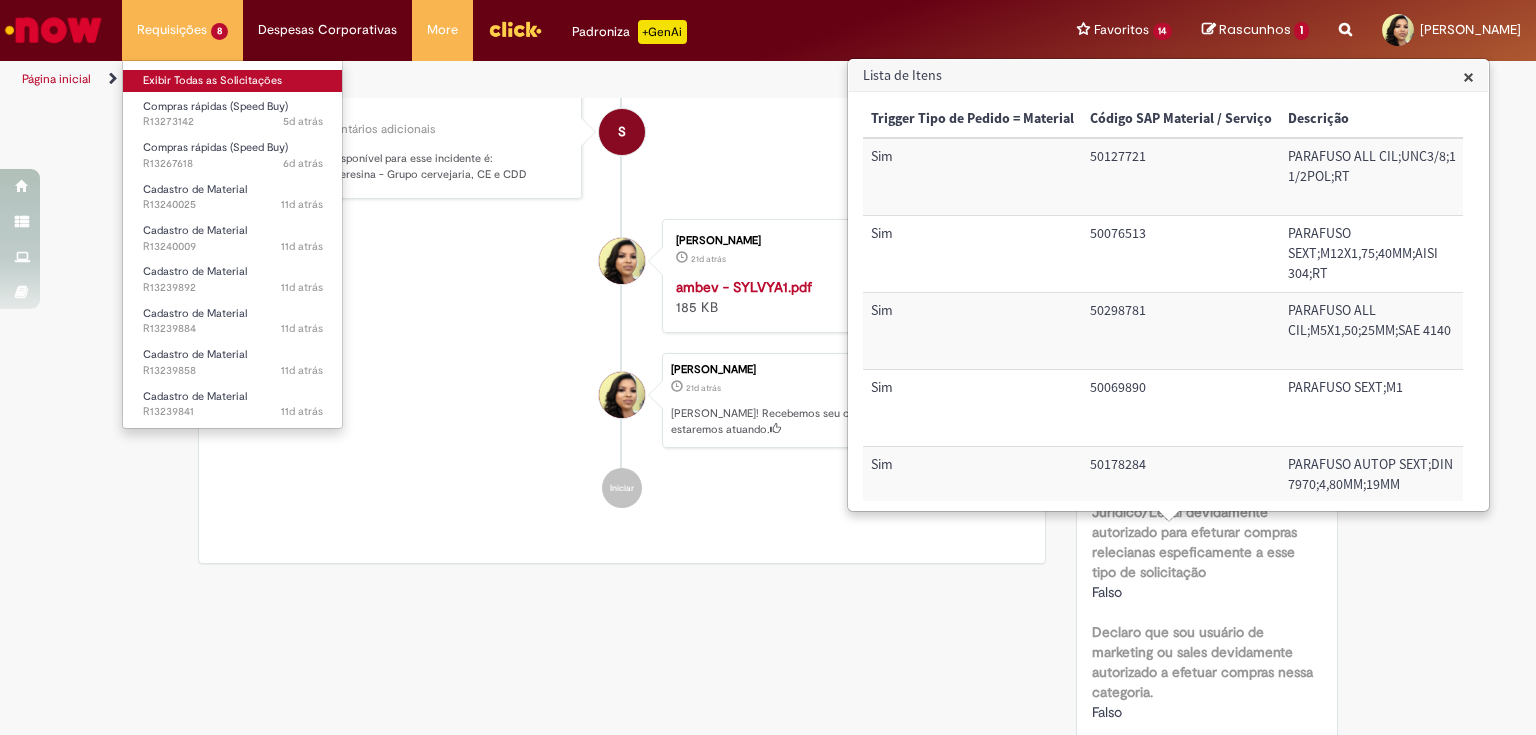 click on "Exibir Todas as Solicitações" at bounding box center [233, 81] 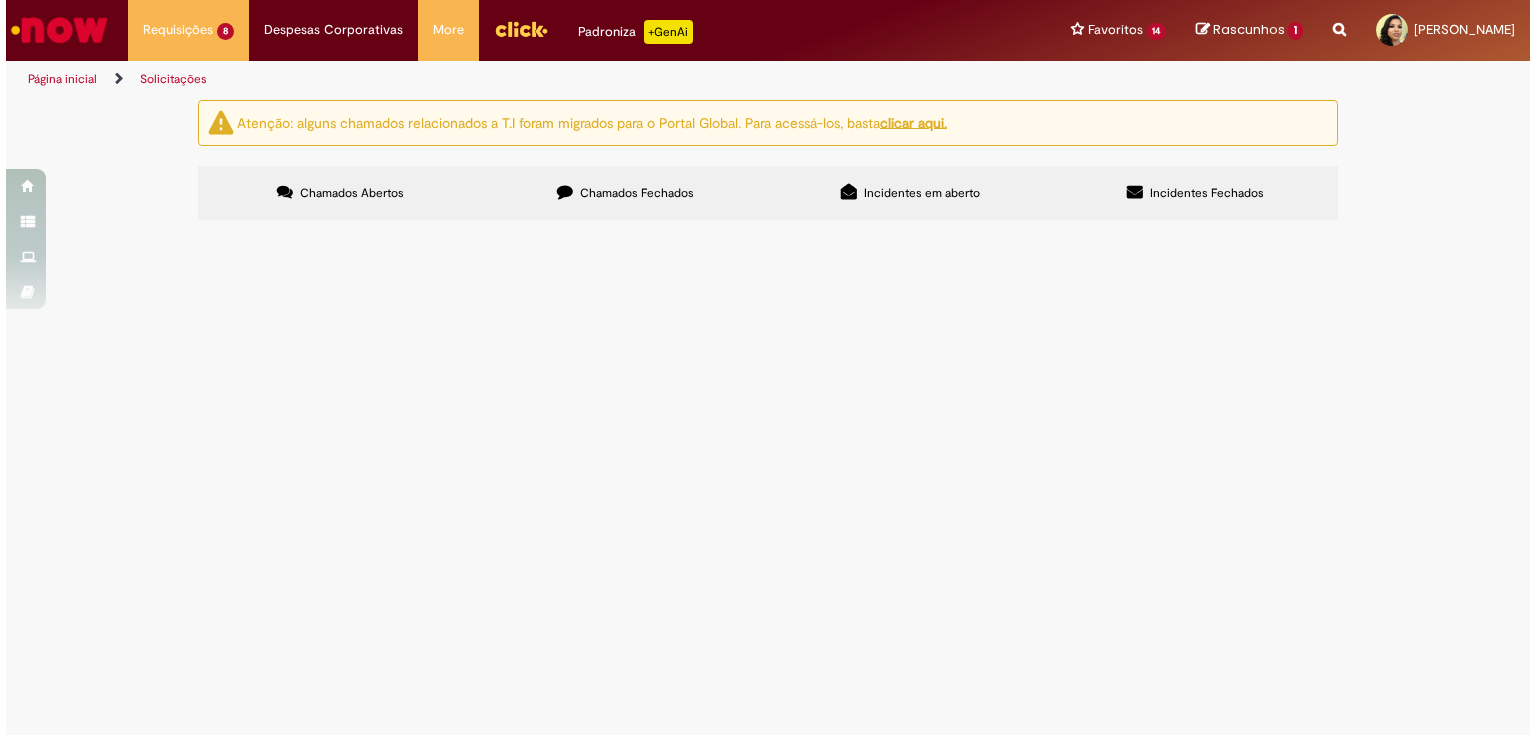 scroll, scrollTop: 0, scrollLeft: 0, axis: both 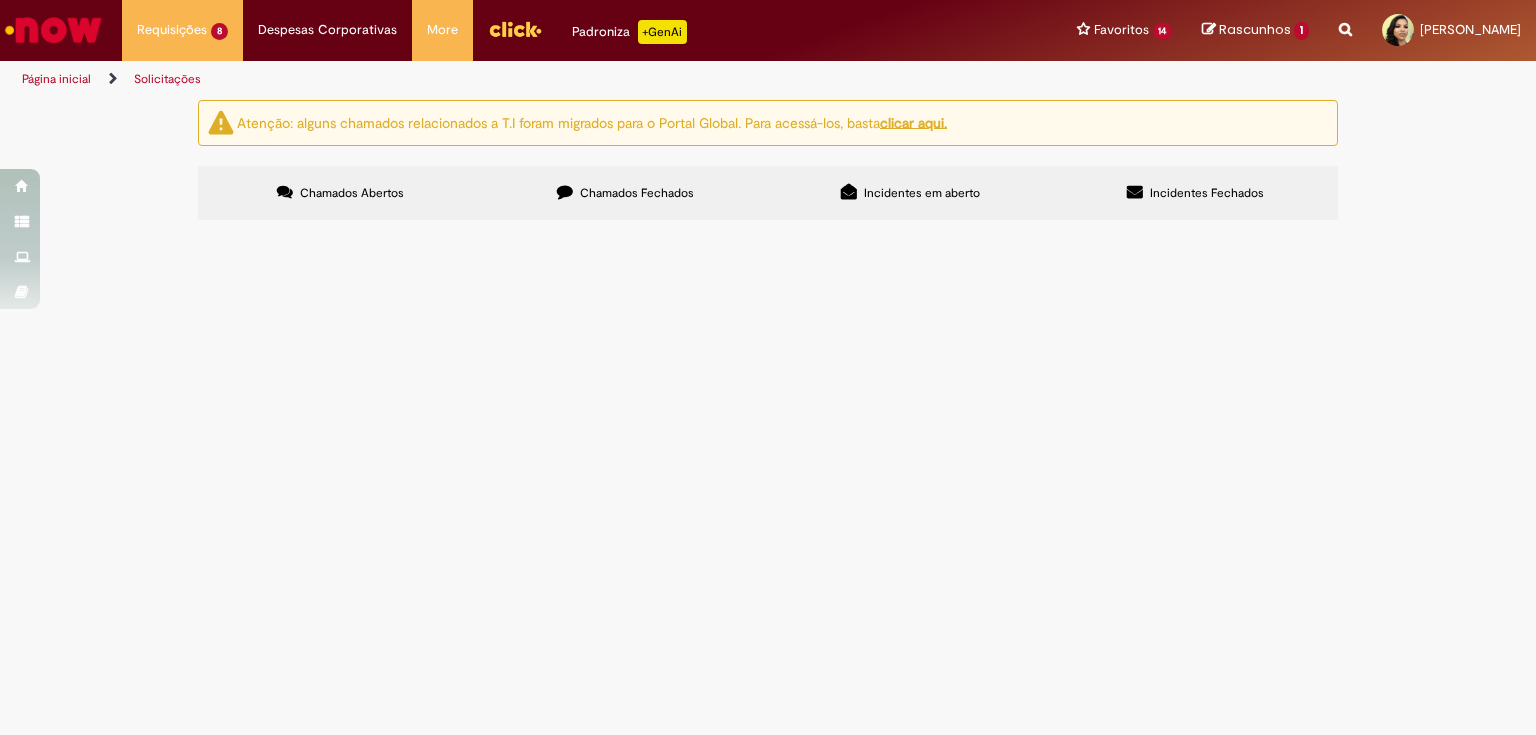 click on "Chamados Fechados" at bounding box center [637, 193] 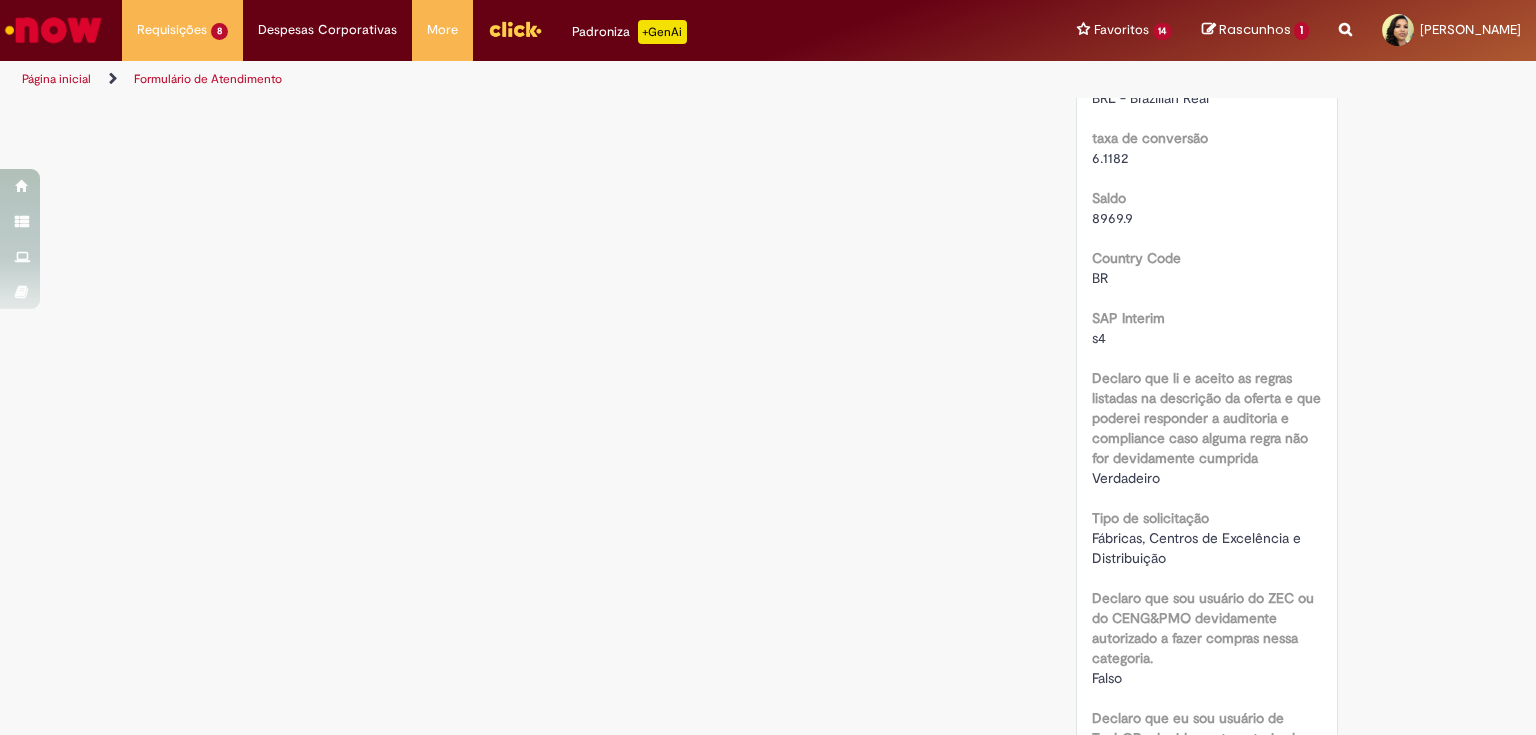 scroll, scrollTop: 0, scrollLeft: 0, axis: both 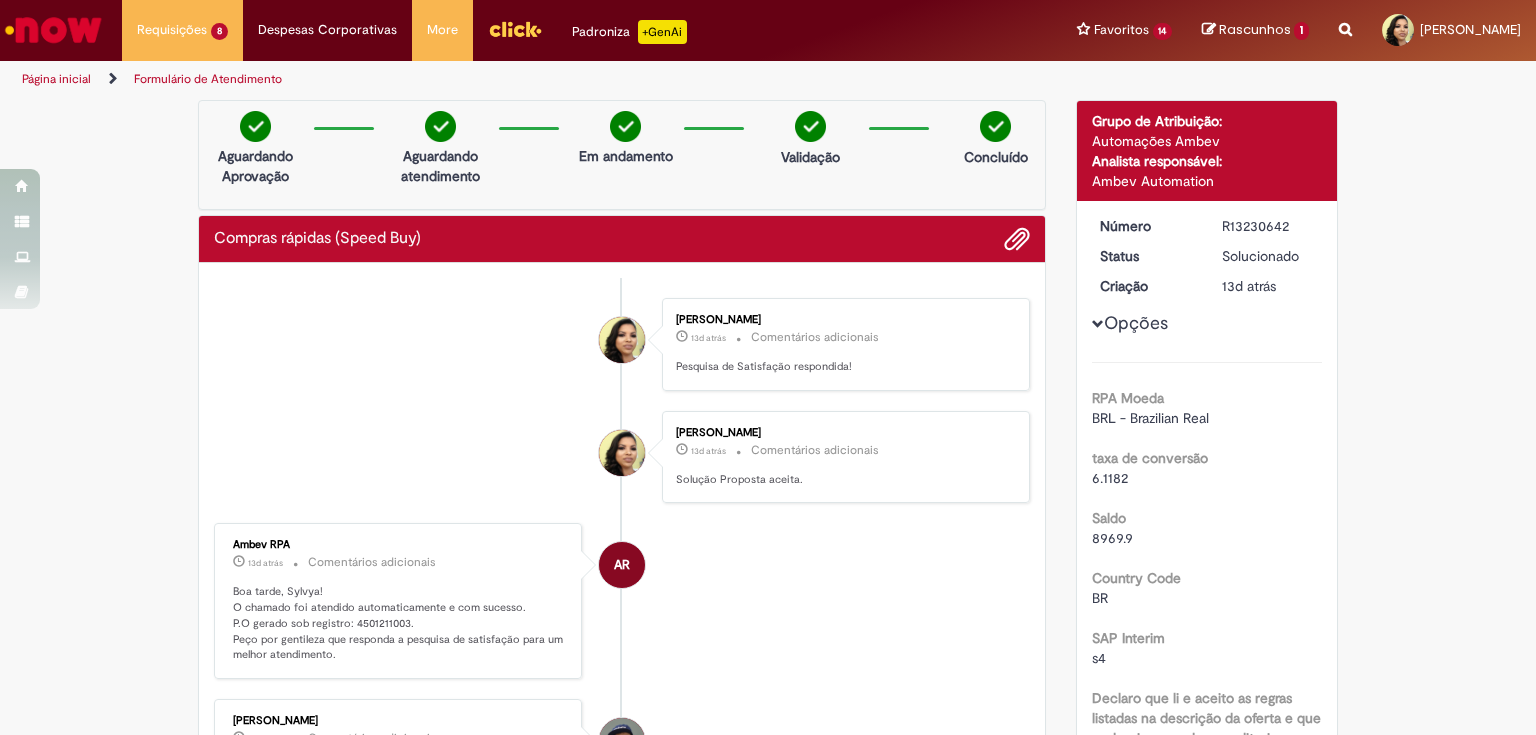 drag, startPoint x: 1288, startPoint y: 225, endPoint x: 1211, endPoint y: 223, distance: 77.02597 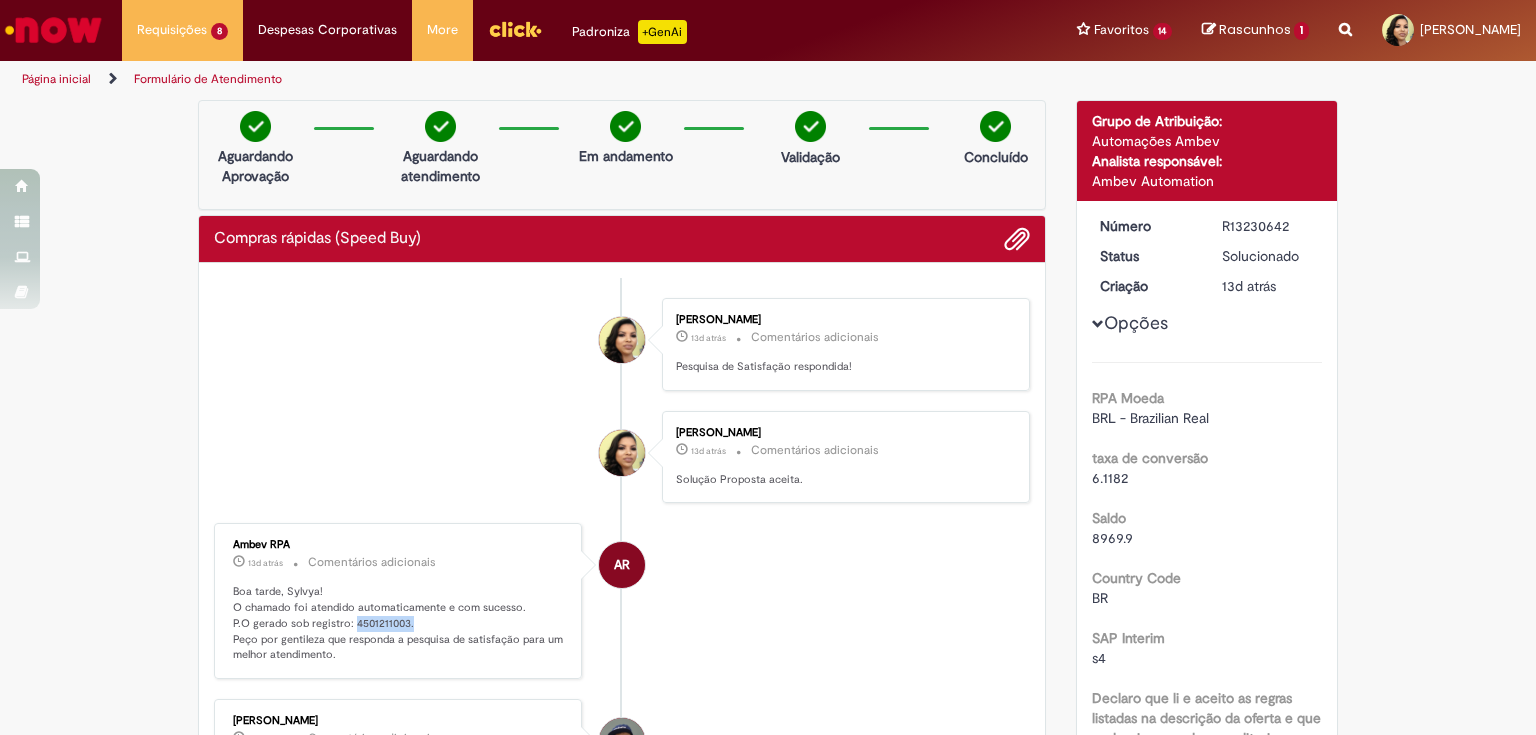 drag, startPoint x: 404, startPoint y: 618, endPoint x: 346, endPoint y: 620, distance: 58.034473 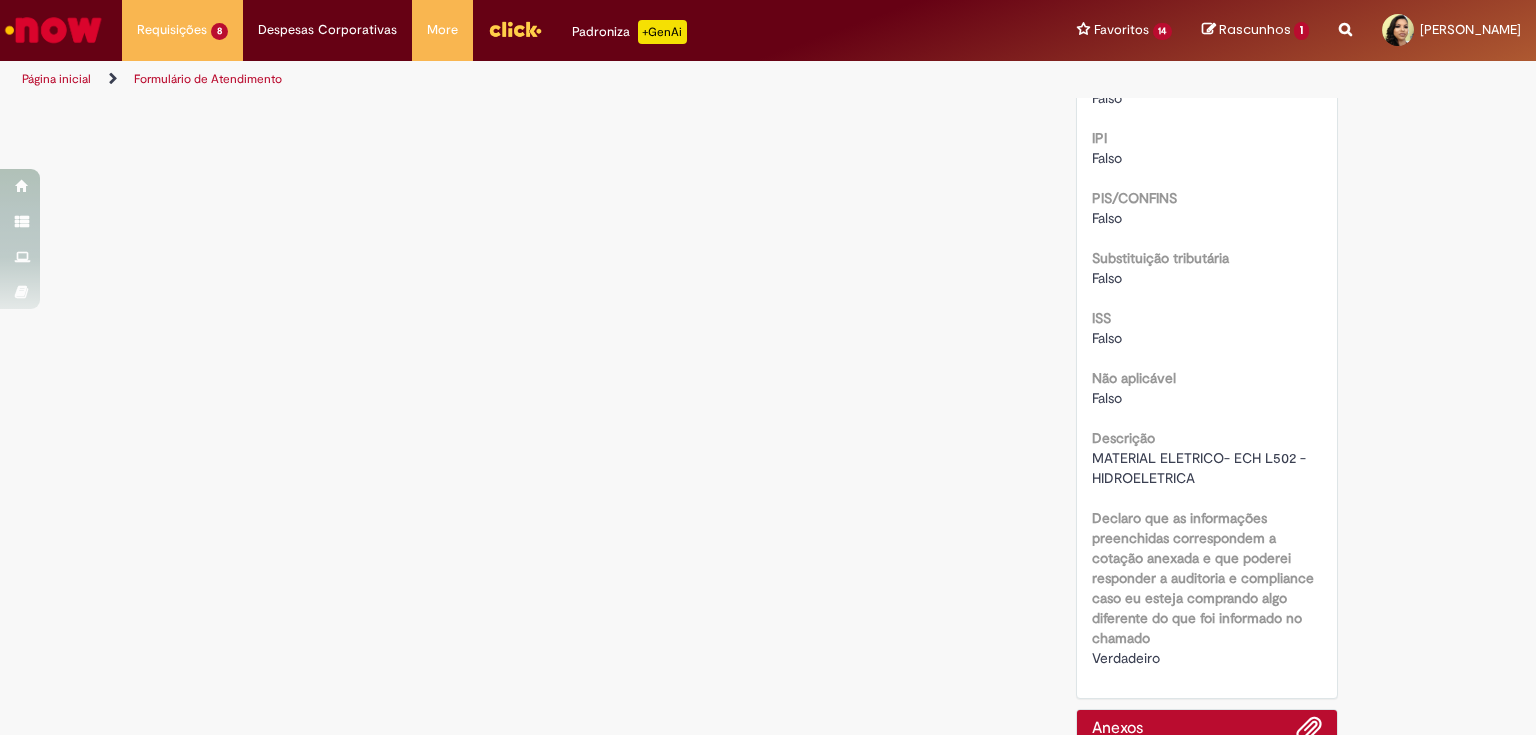 scroll, scrollTop: 1920, scrollLeft: 0, axis: vertical 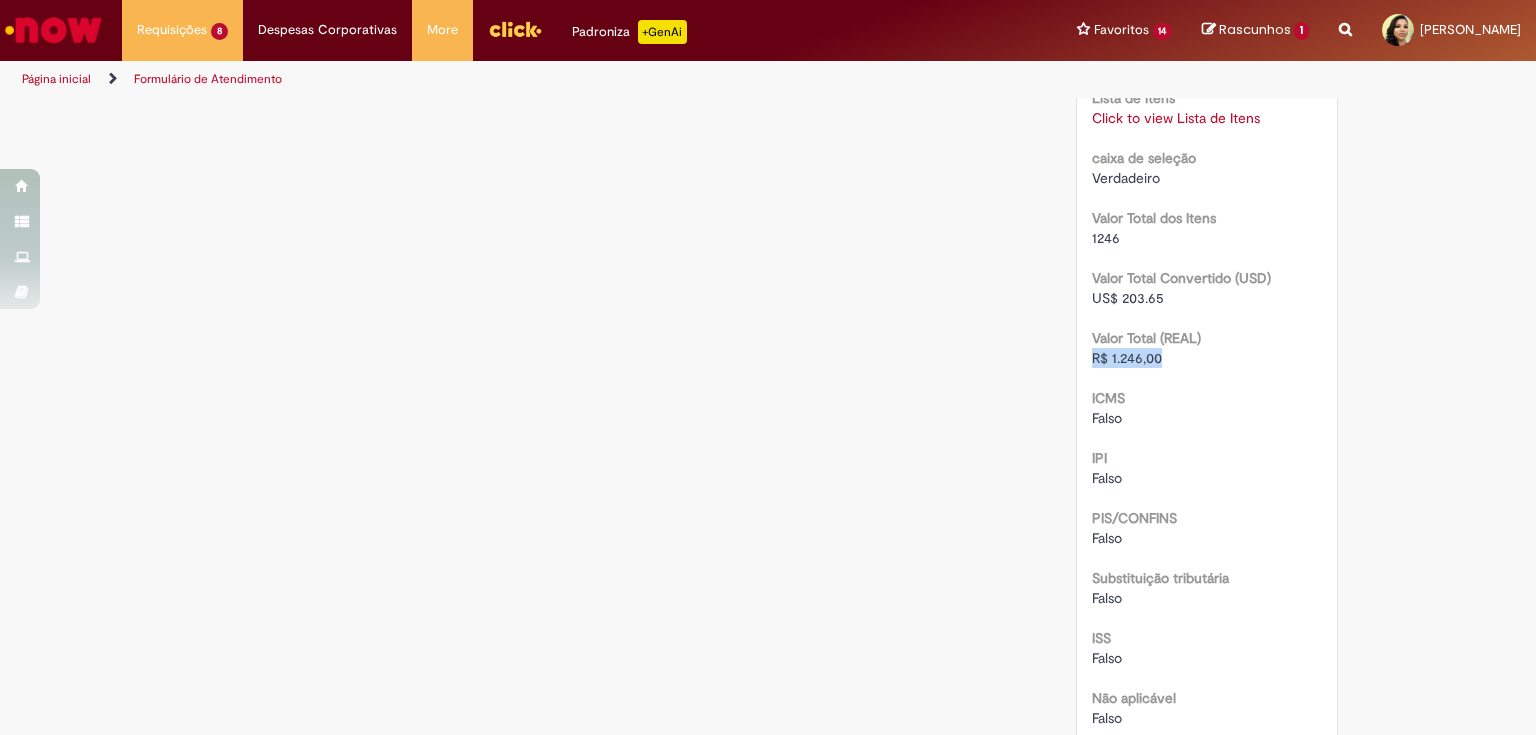 drag, startPoint x: 1154, startPoint y: 353, endPoint x: 1072, endPoint y: 352, distance: 82.006096 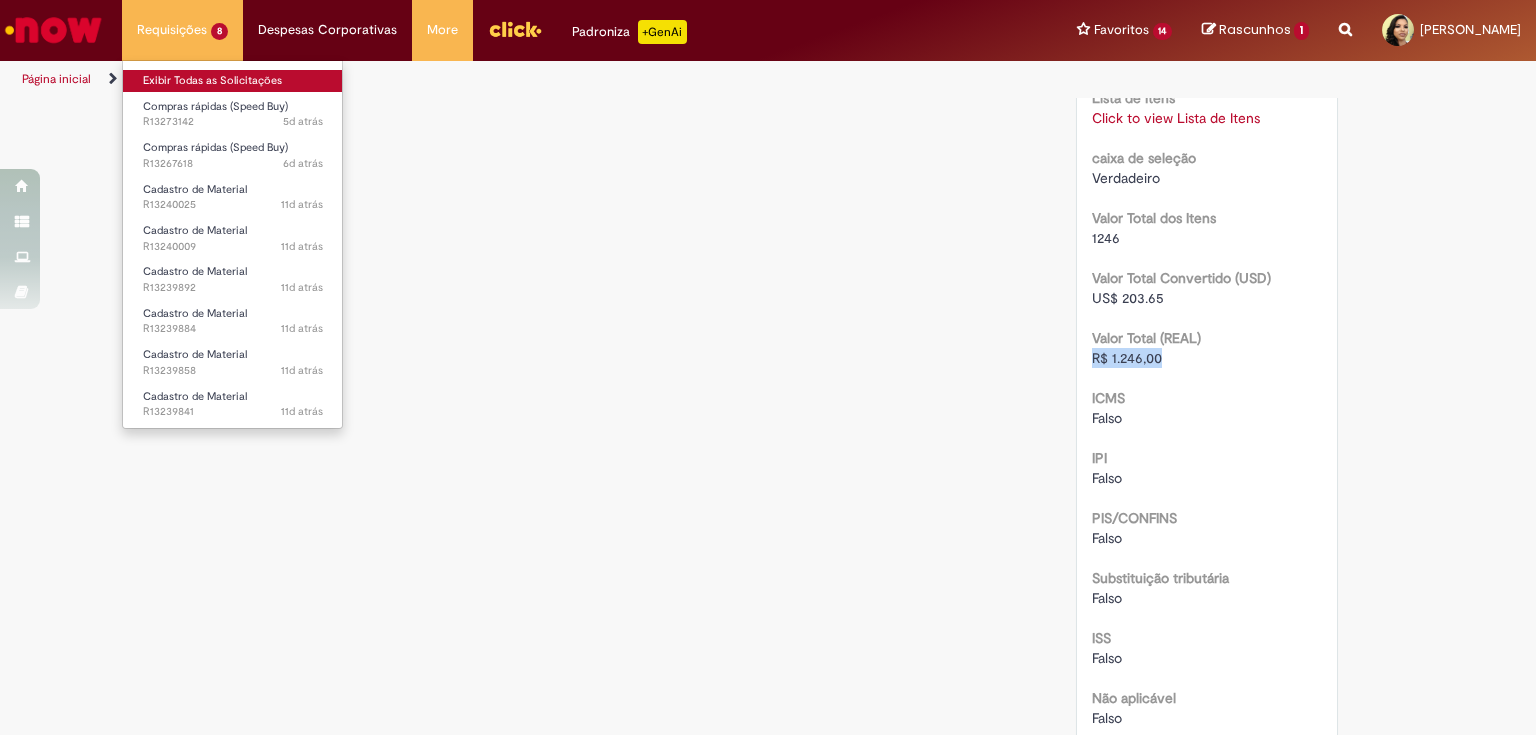 click on "Exibir Todas as Solicitações" at bounding box center [233, 81] 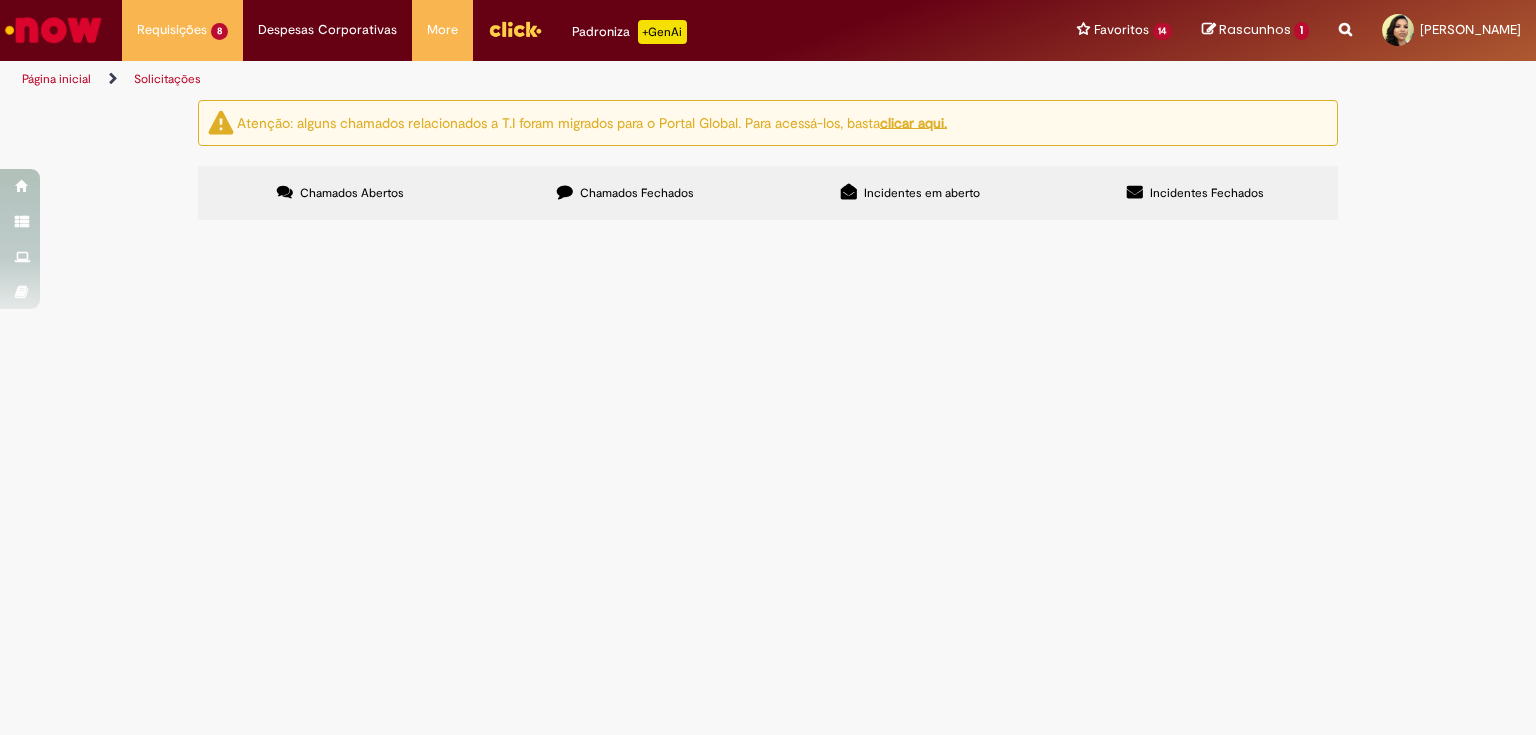 scroll, scrollTop: 0, scrollLeft: 0, axis: both 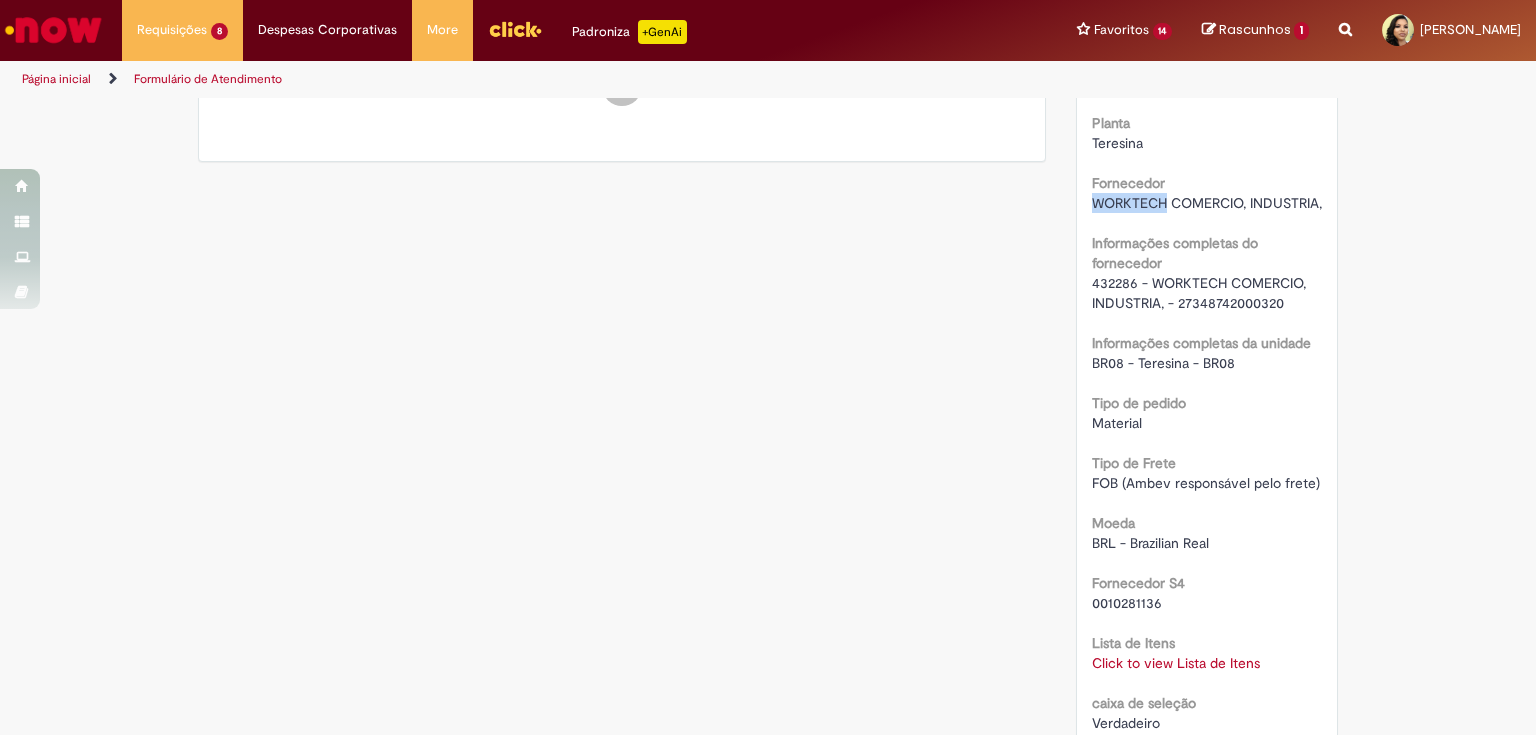 drag, startPoint x: 1085, startPoint y: 200, endPoint x: 1129, endPoint y: 123, distance: 88.68484 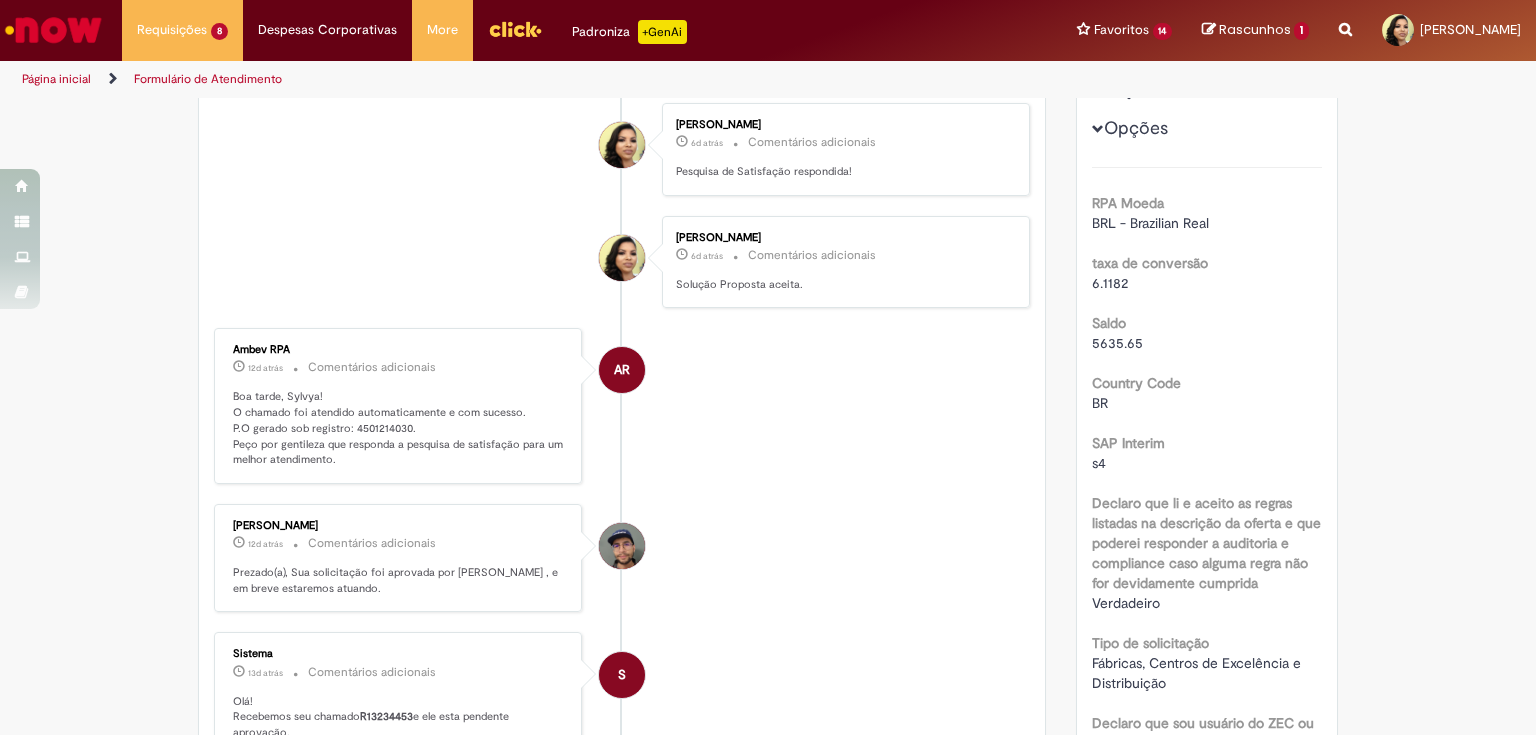 scroll, scrollTop: 0, scrollLeft: 0, axis: both 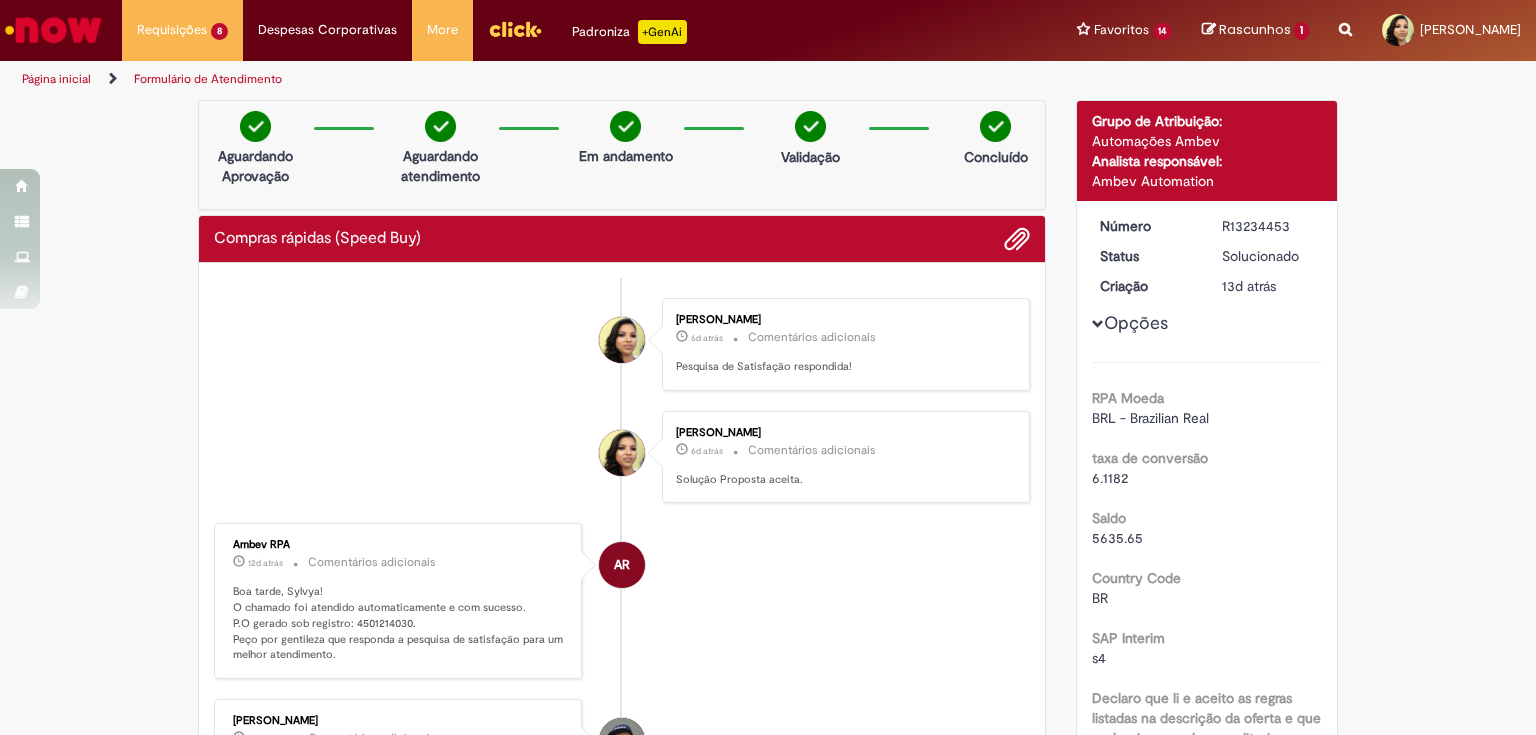 drag, startPoint x: 1290, startPoint y: 228, endPoint x: 1212, endPoint y: 215, distance: 79.07591 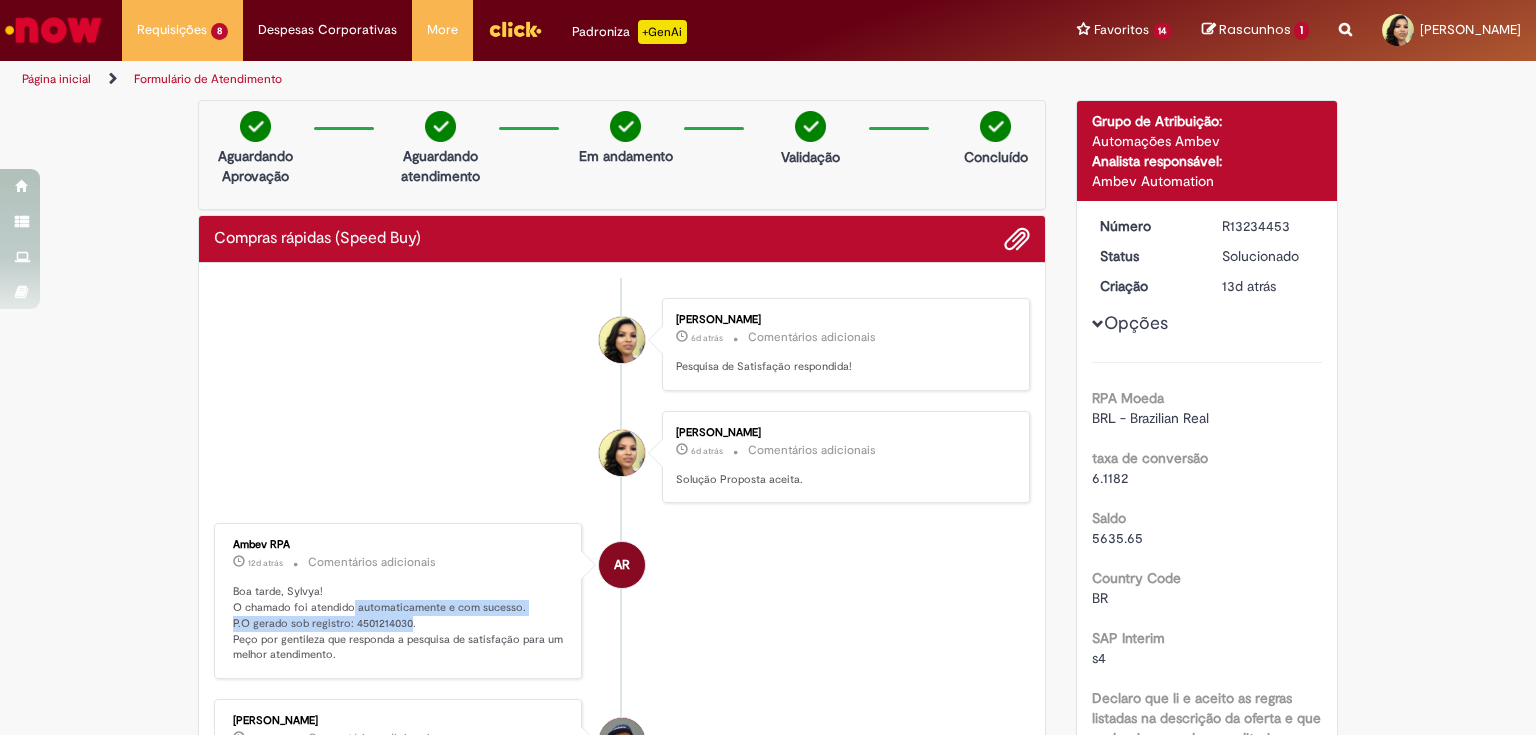 drag, startPoint x: 402, startPoint y: 615, endPoint x: 345, endPoint y: 608, distance: 57.428215 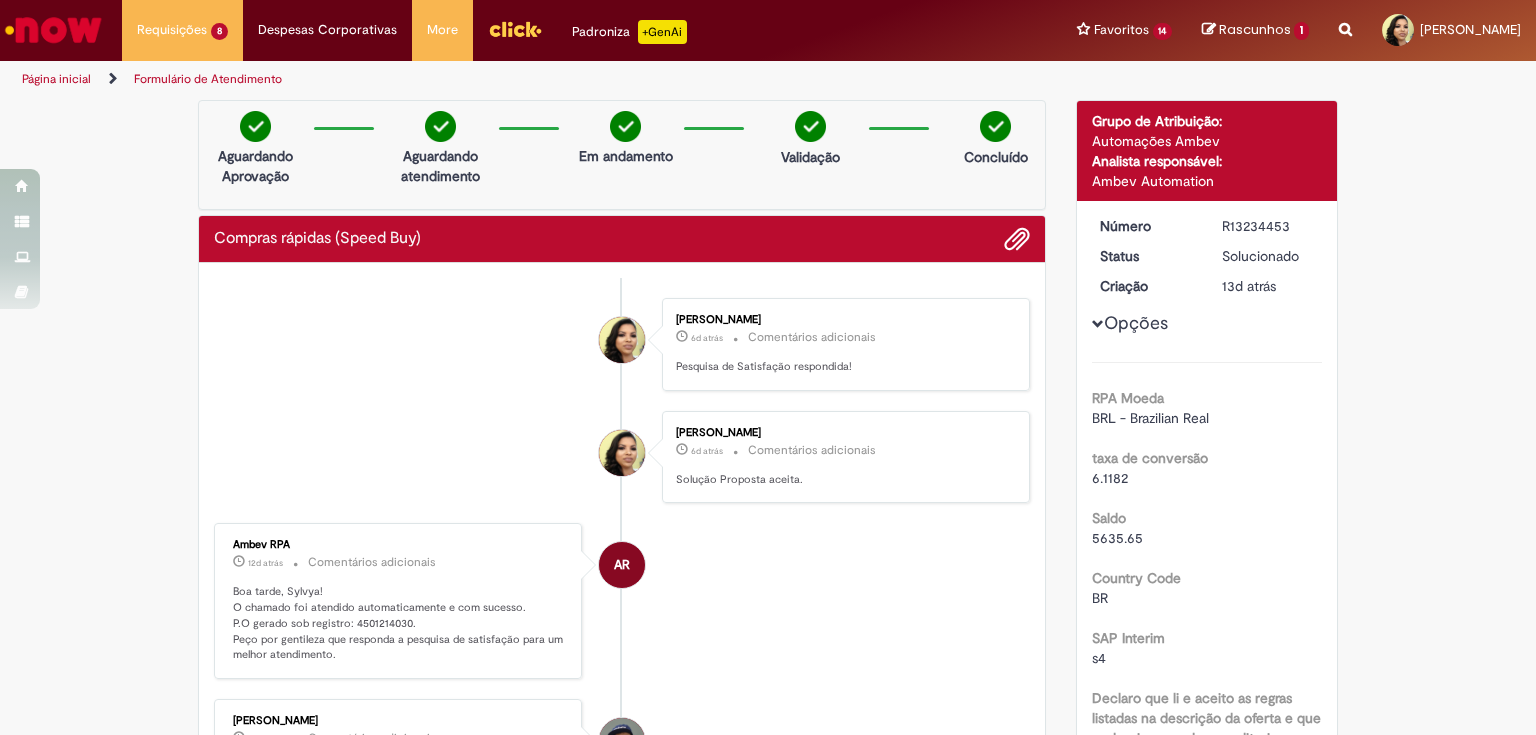 click on "Boa tarde, Sylvya!
O chamado foi atendido automaticamente e com sucesso.
P.O gerado sob registro: 4501214030.
Peço por gentileza que responda a pesquisa de satisfação para um melhor atendimento." at bounding box center (399, 623) 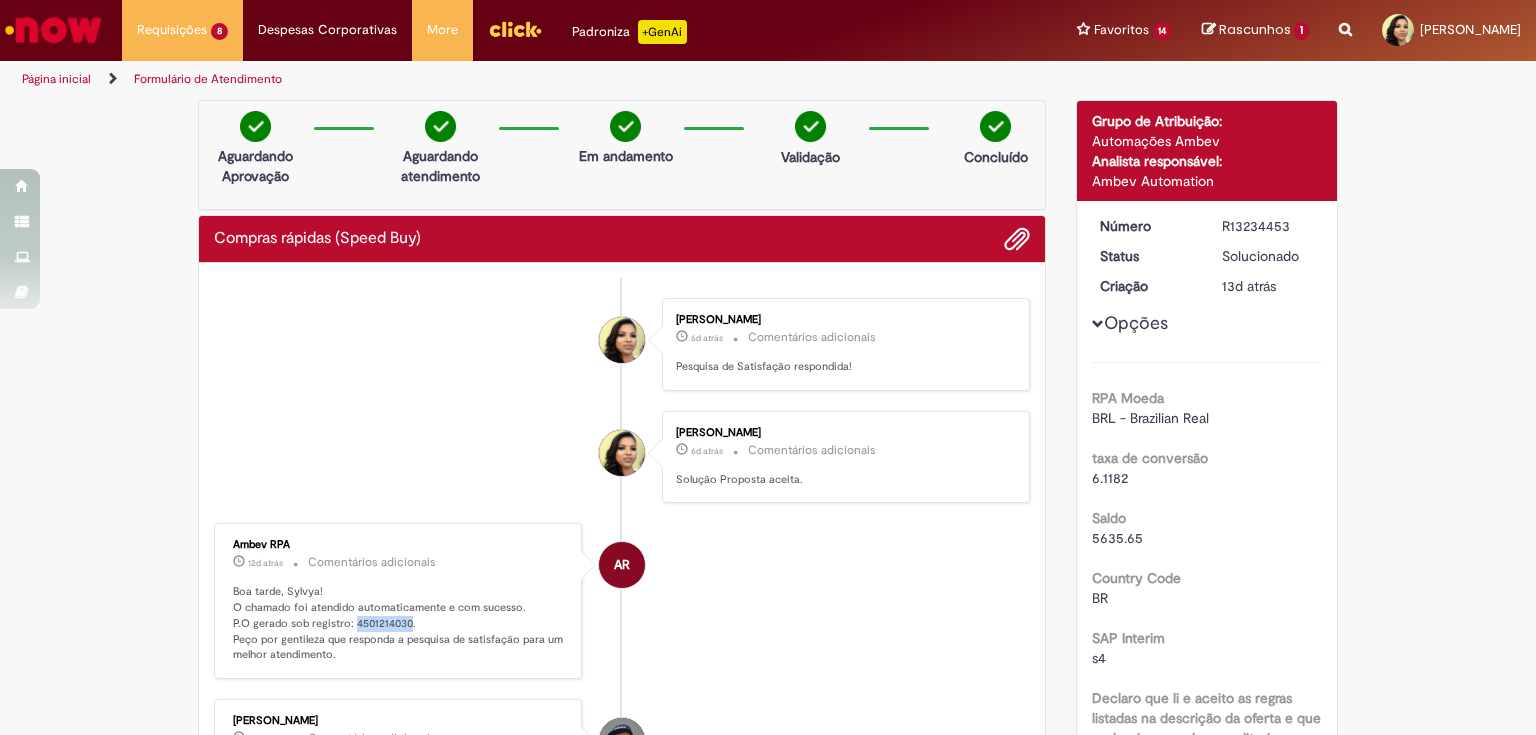 drag, startPoint x: 344, startPoint y: 616, endPoint x: 404, endPoint y: 616, distance: 60 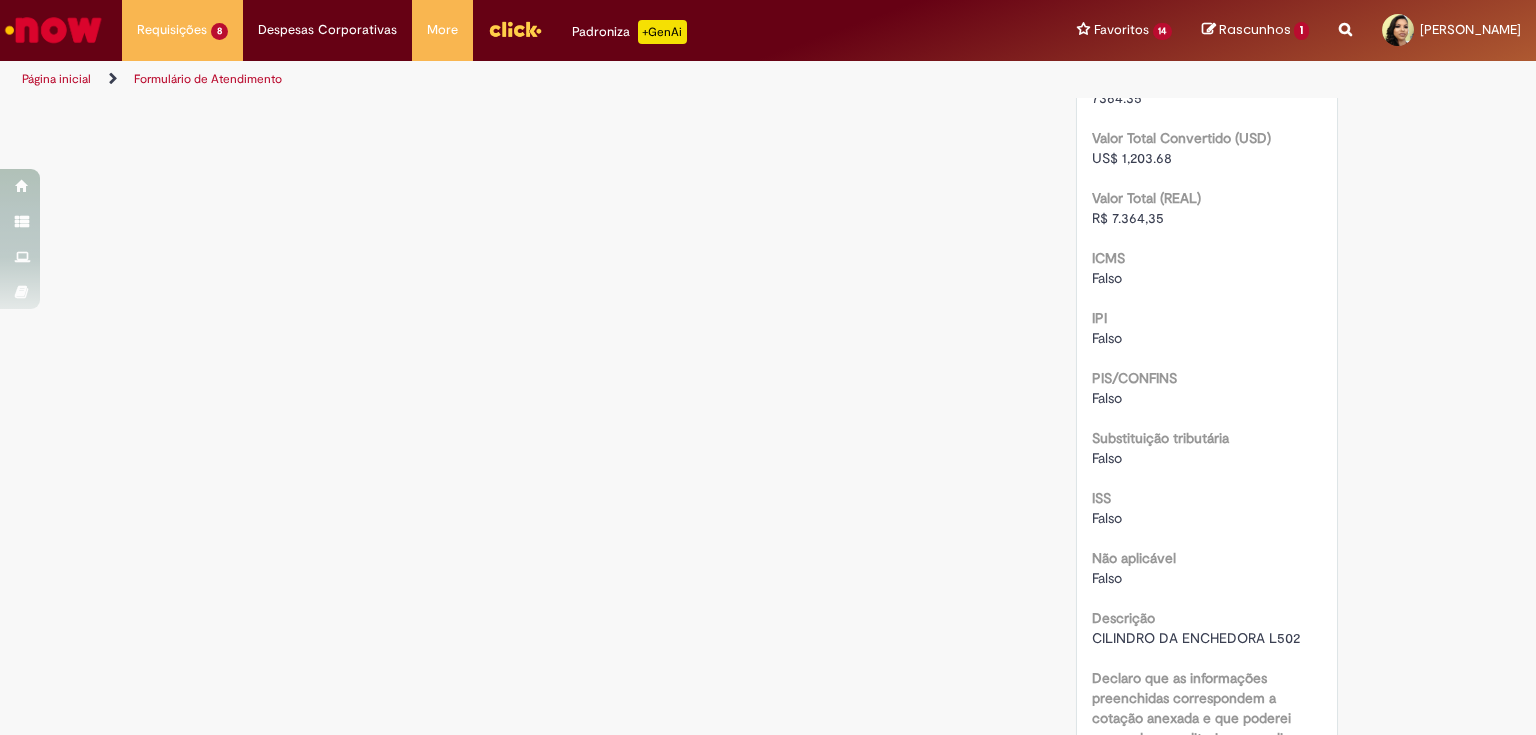 scroll, scrollTop: 1920, scrollLeft: 0, axis: vertical 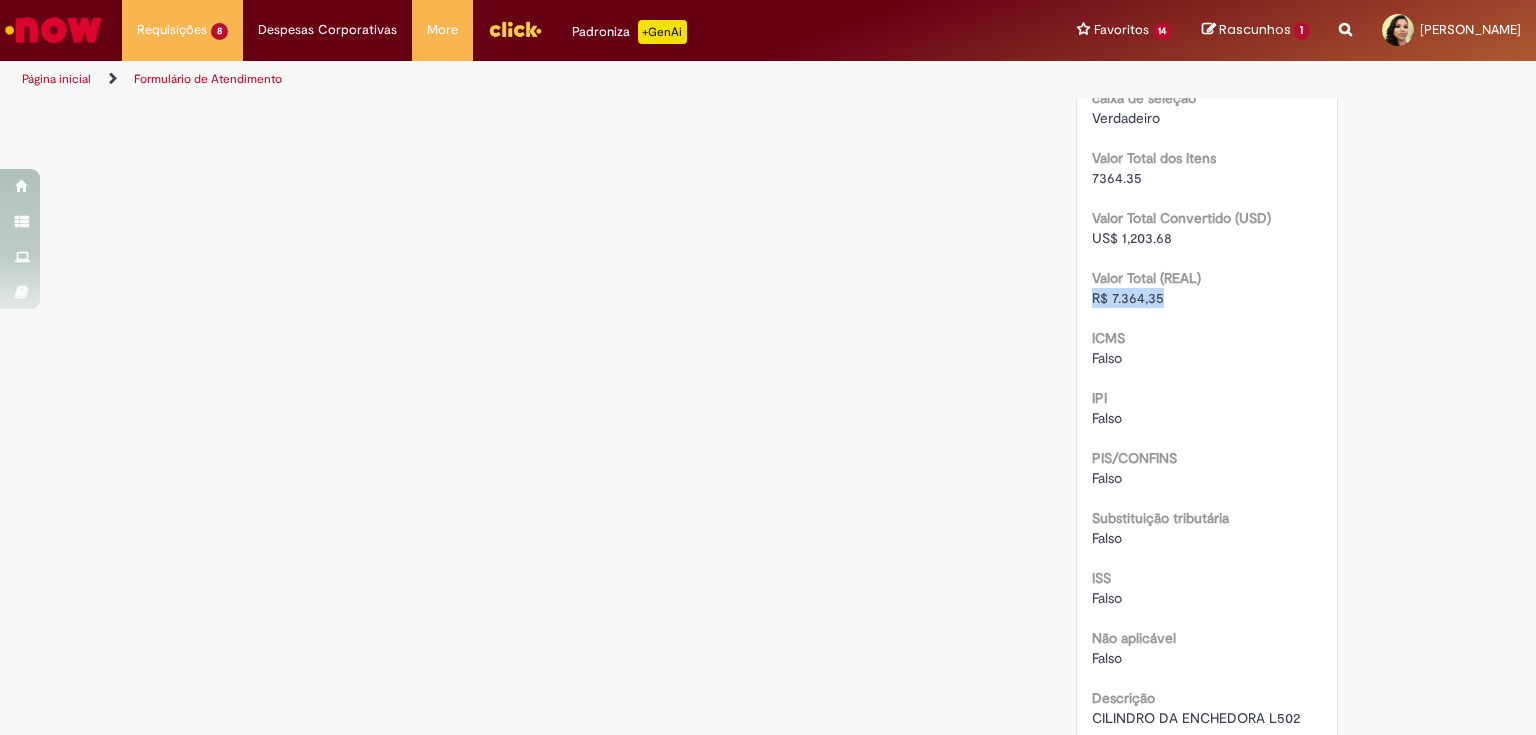 drag, startPoint x: 1162, startPoint y: 314, endPoint x: 1084, endPoint y: 314, distance: 78 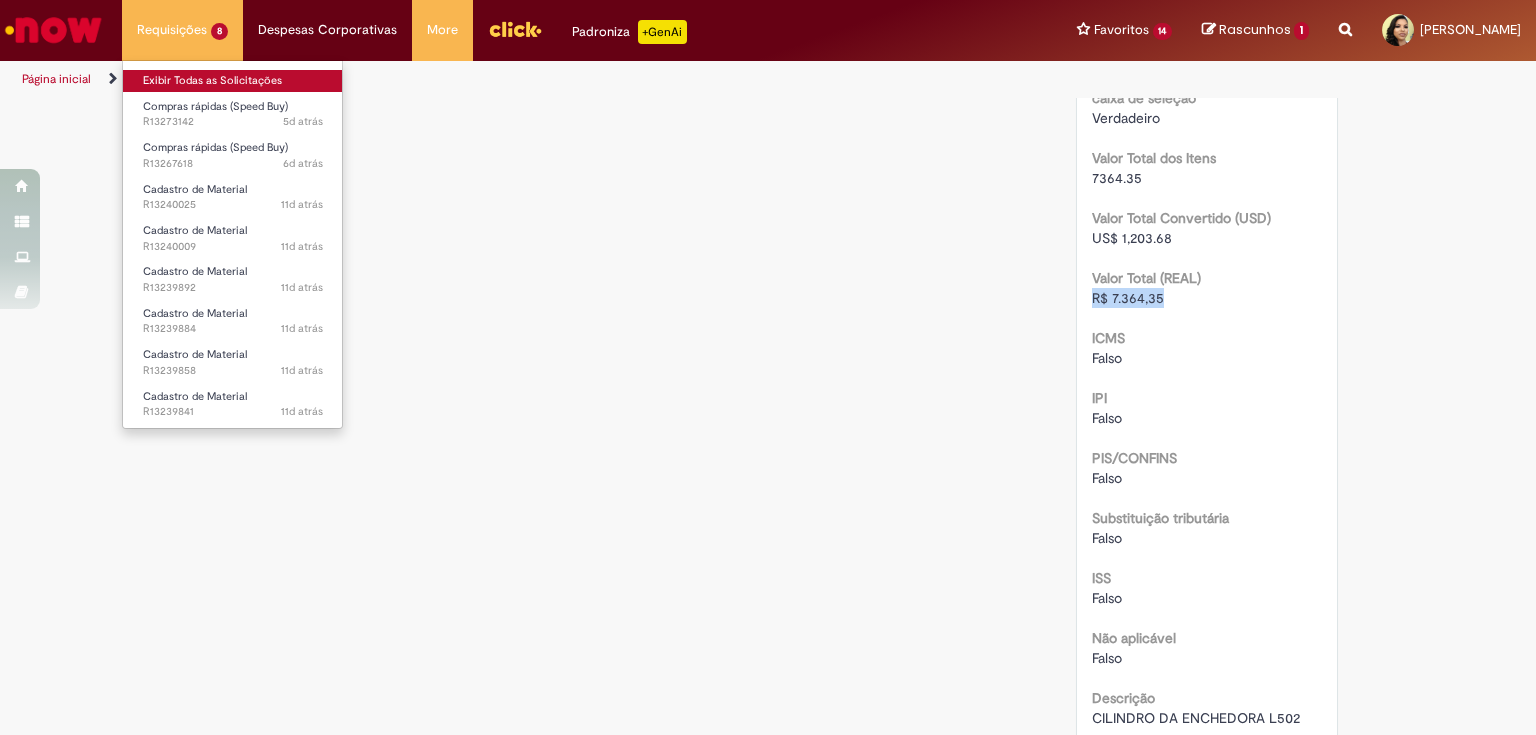 click on "Exibir Todas as Solicitações" at bounding box center [233, 81] 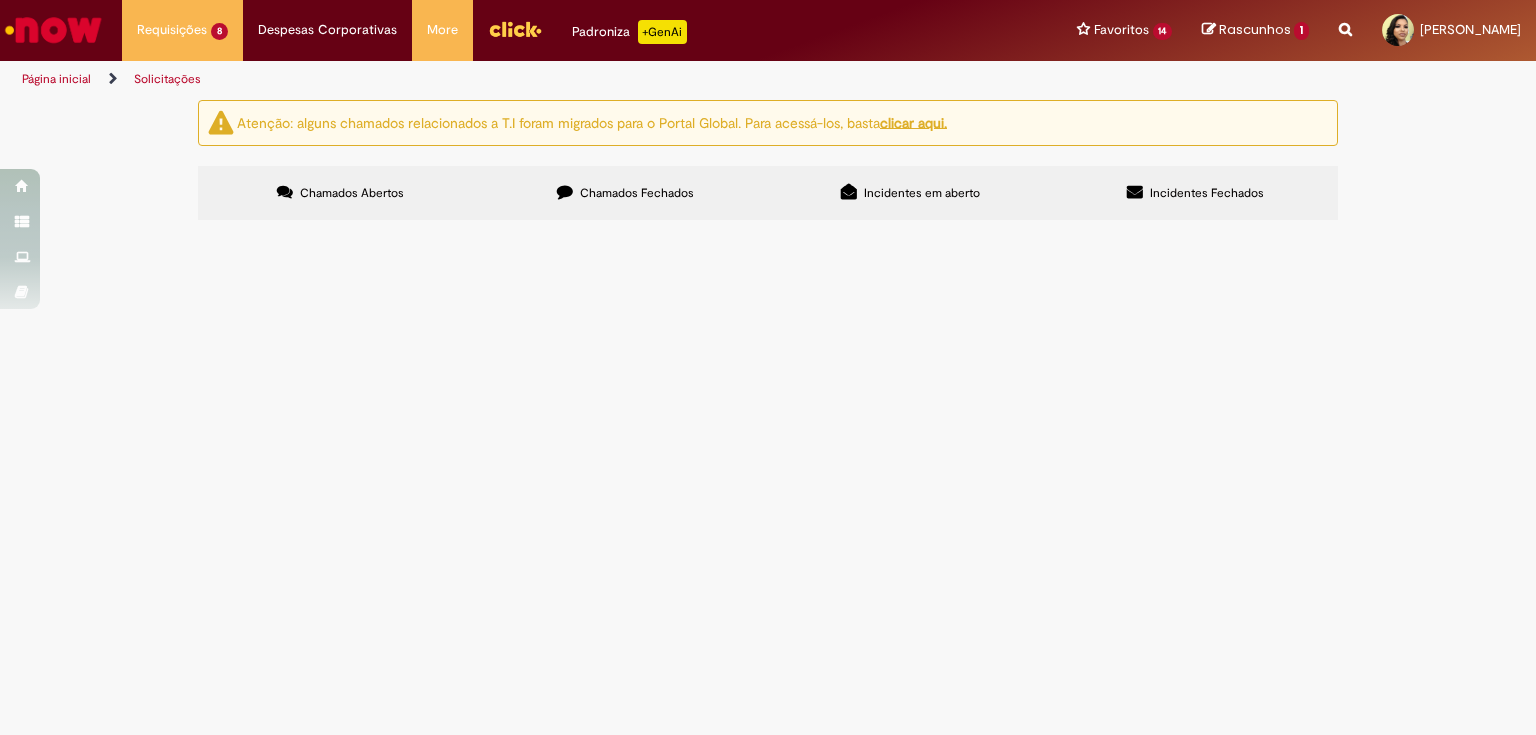scroll, scrollTop: 0, scrollLeft: 0, axis: both 